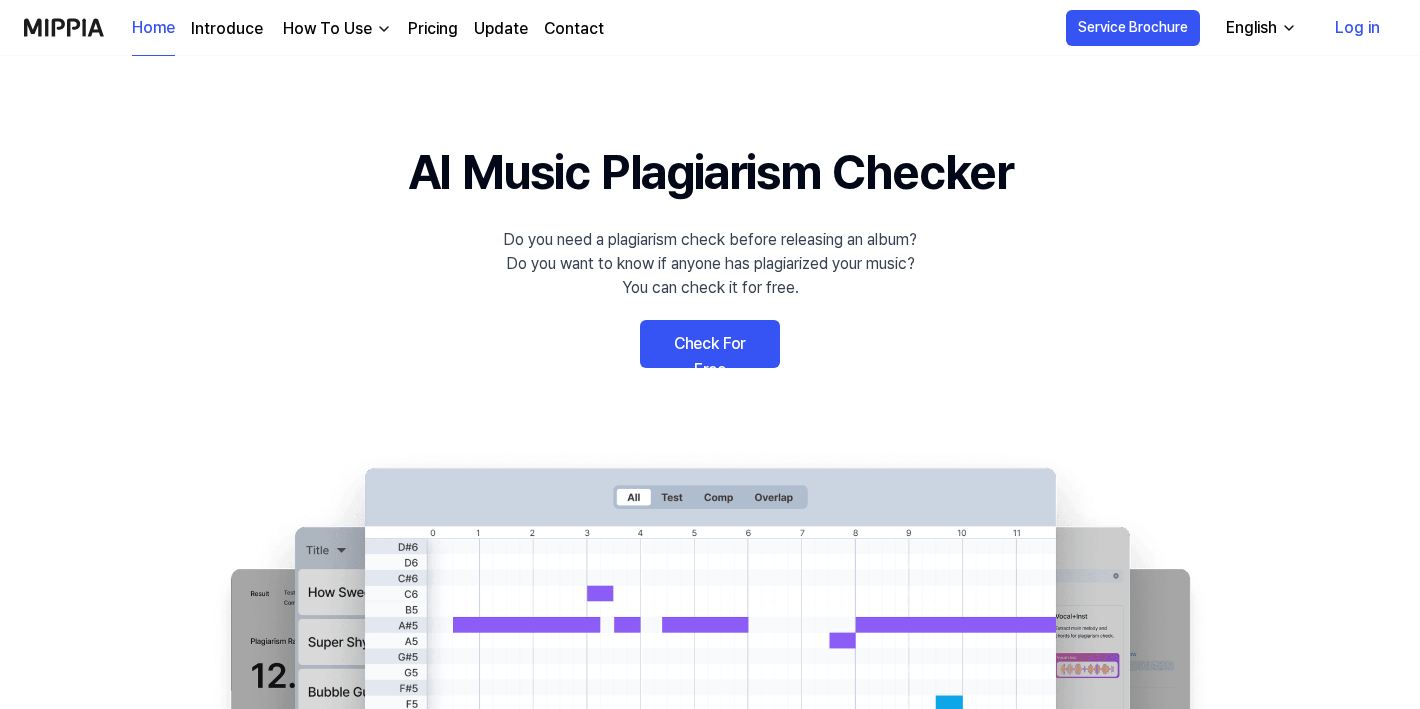 scroll, scrollTop: 0, scrollLeft: 0, axis: both 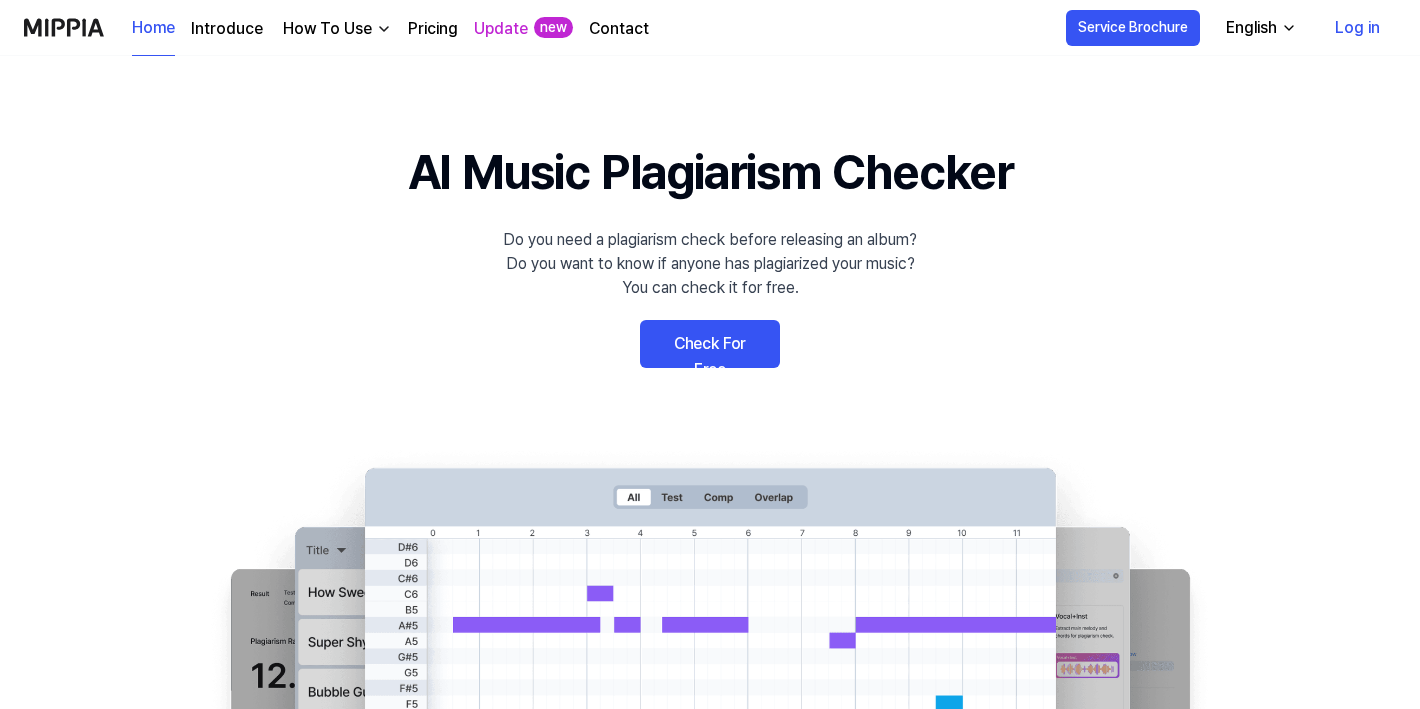 click on "Check For Free" at bounding box center [710, 344] 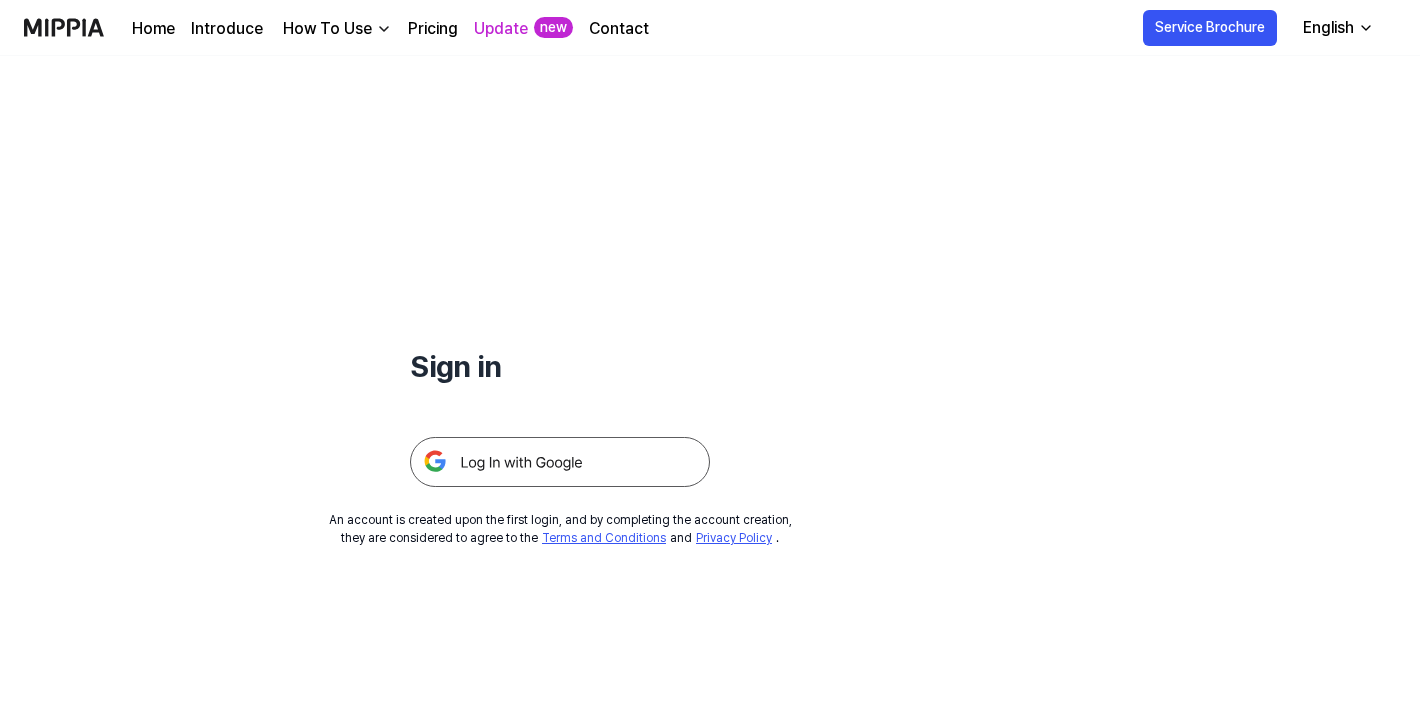 click at bounding box center [560, 462] 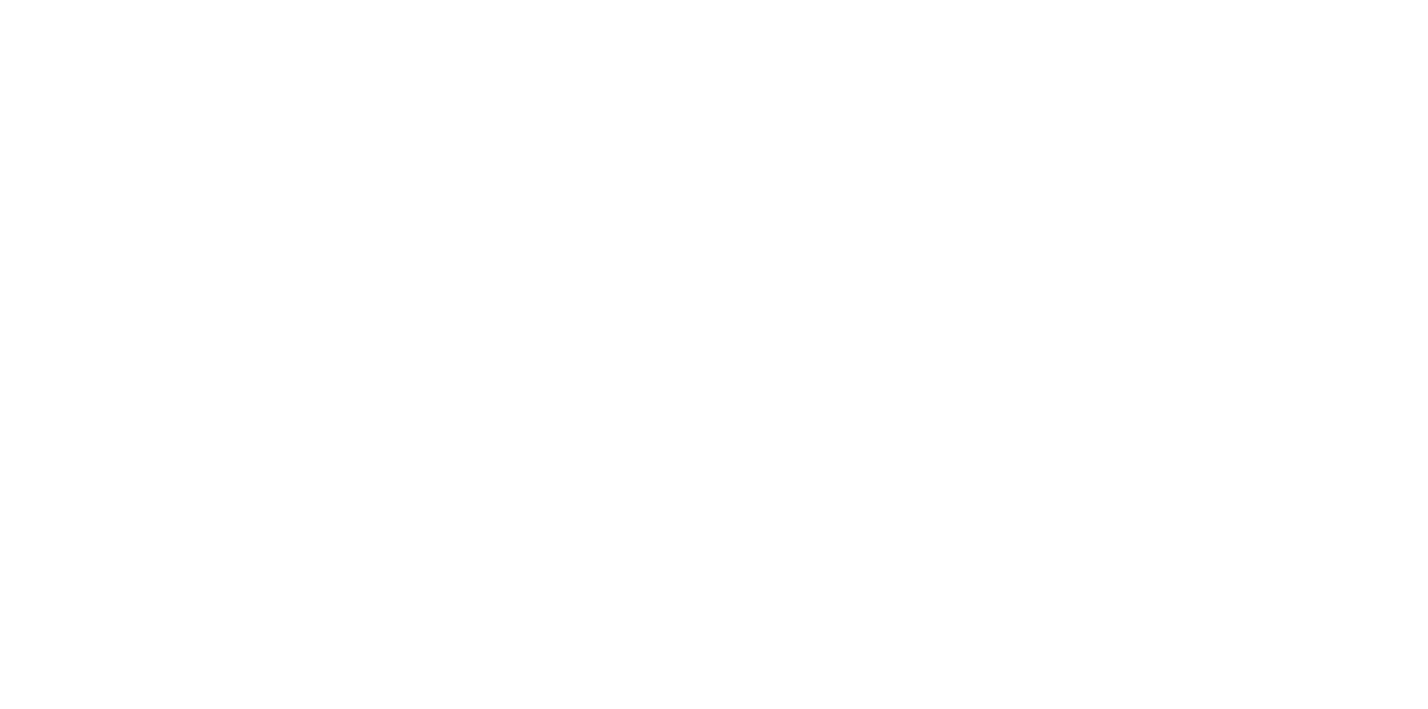 scroll, scrollTop: 0, scrollLeft: 0, axis: both 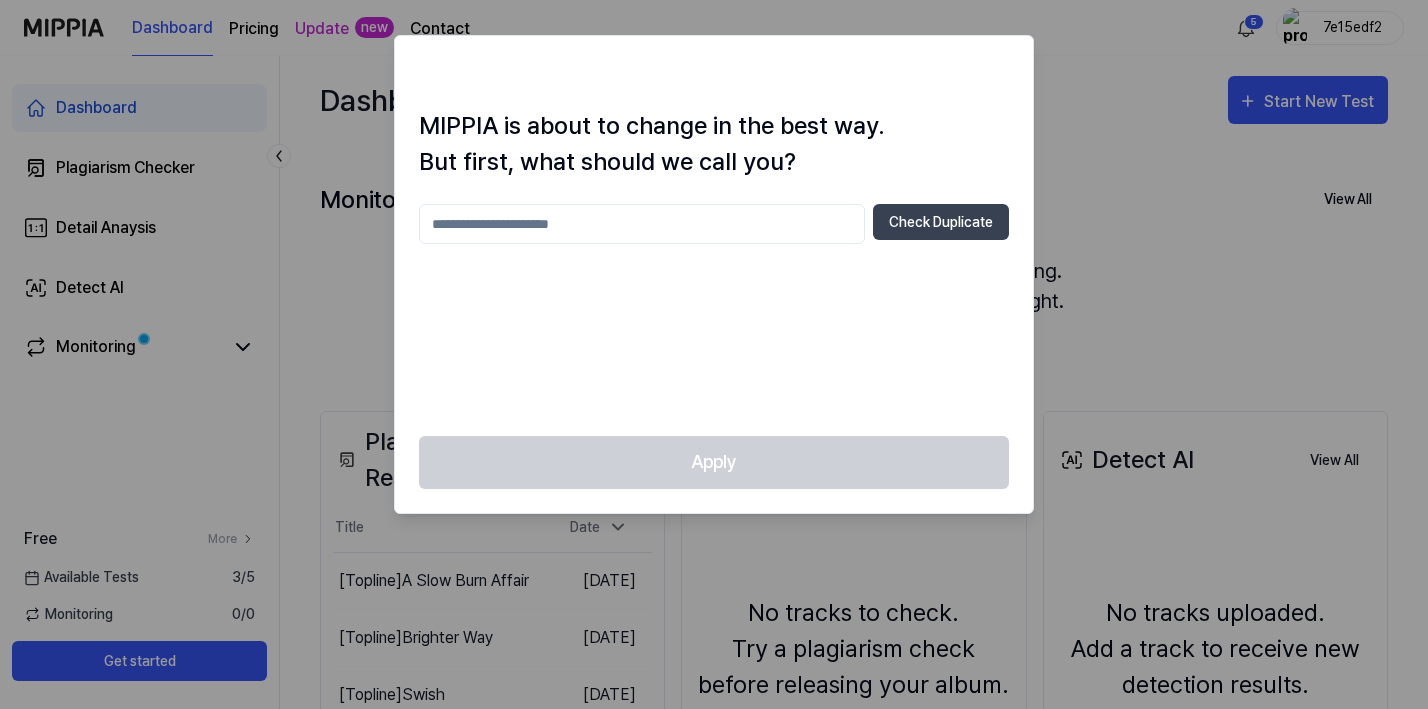 click at bounding box center (642, 224) 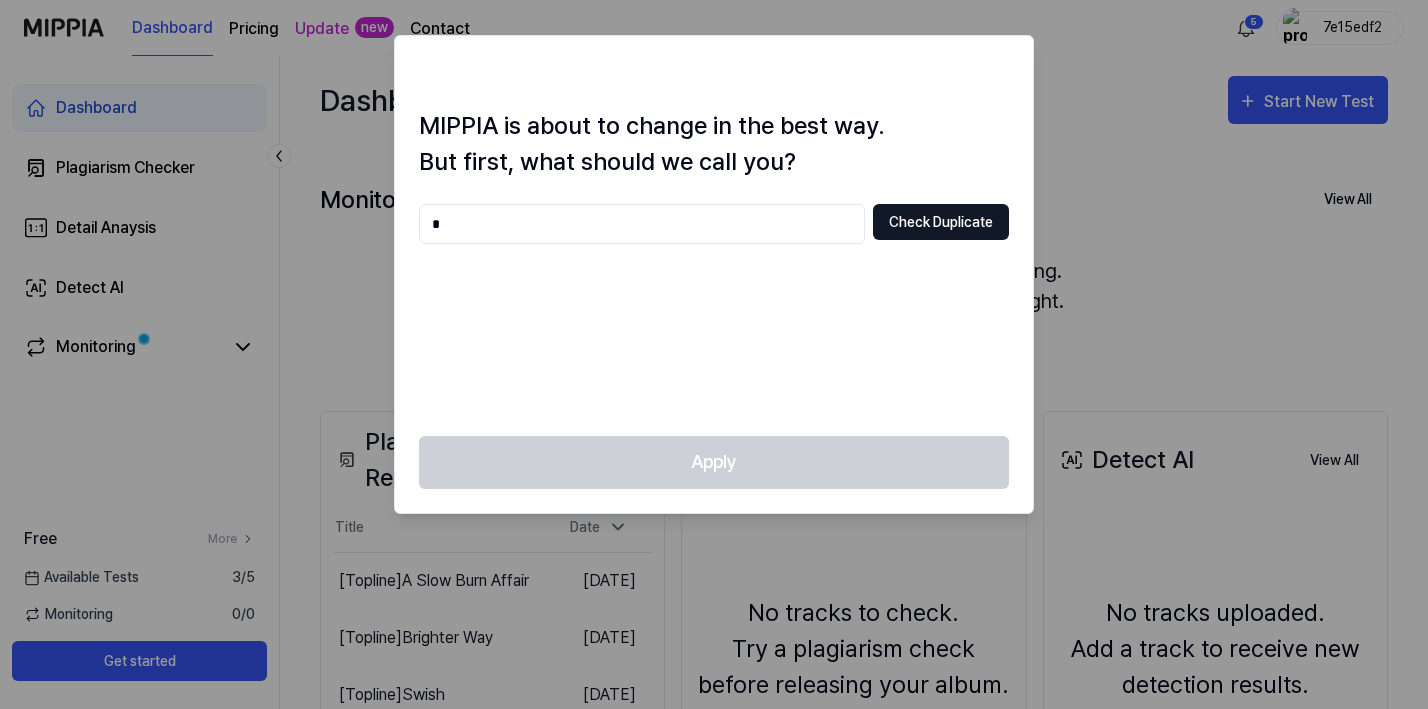click on "Check Duplicate" at bounding box center (941, 222) 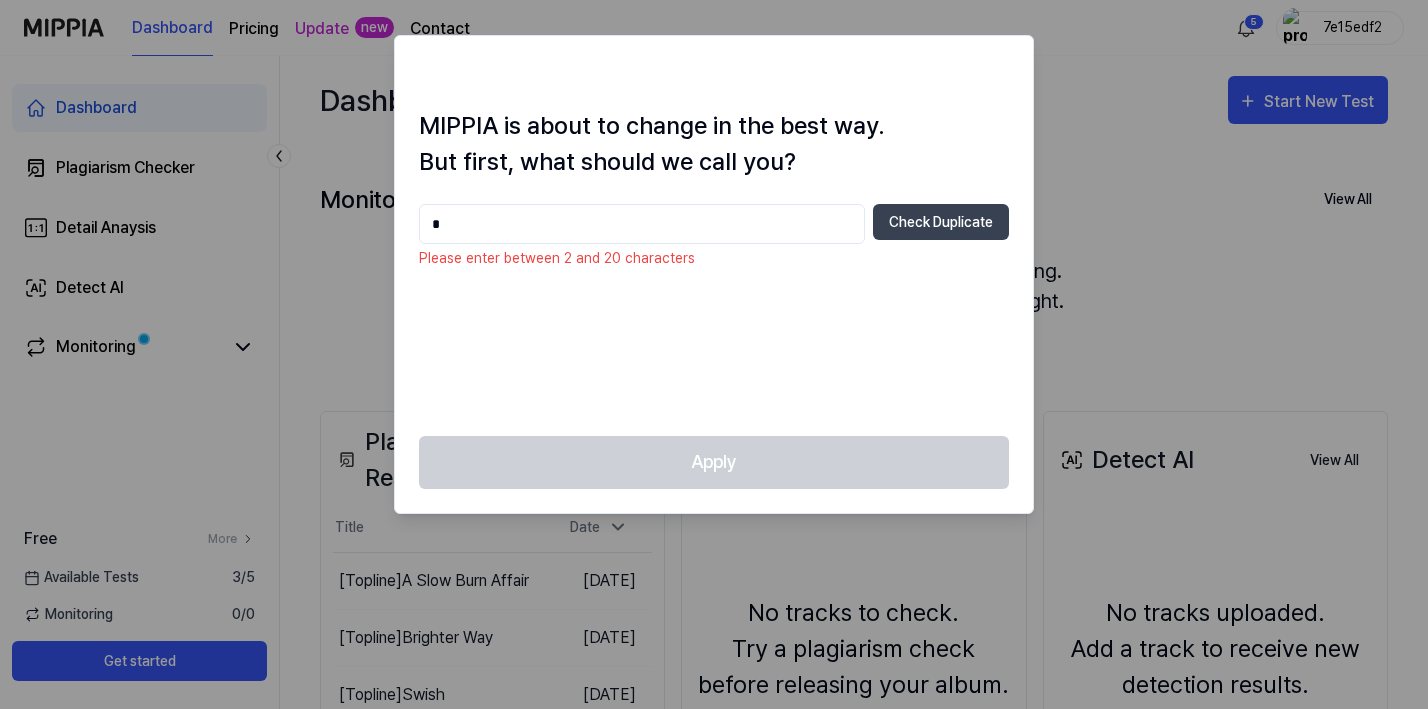 click on "*" at bounding box center (642, 224) 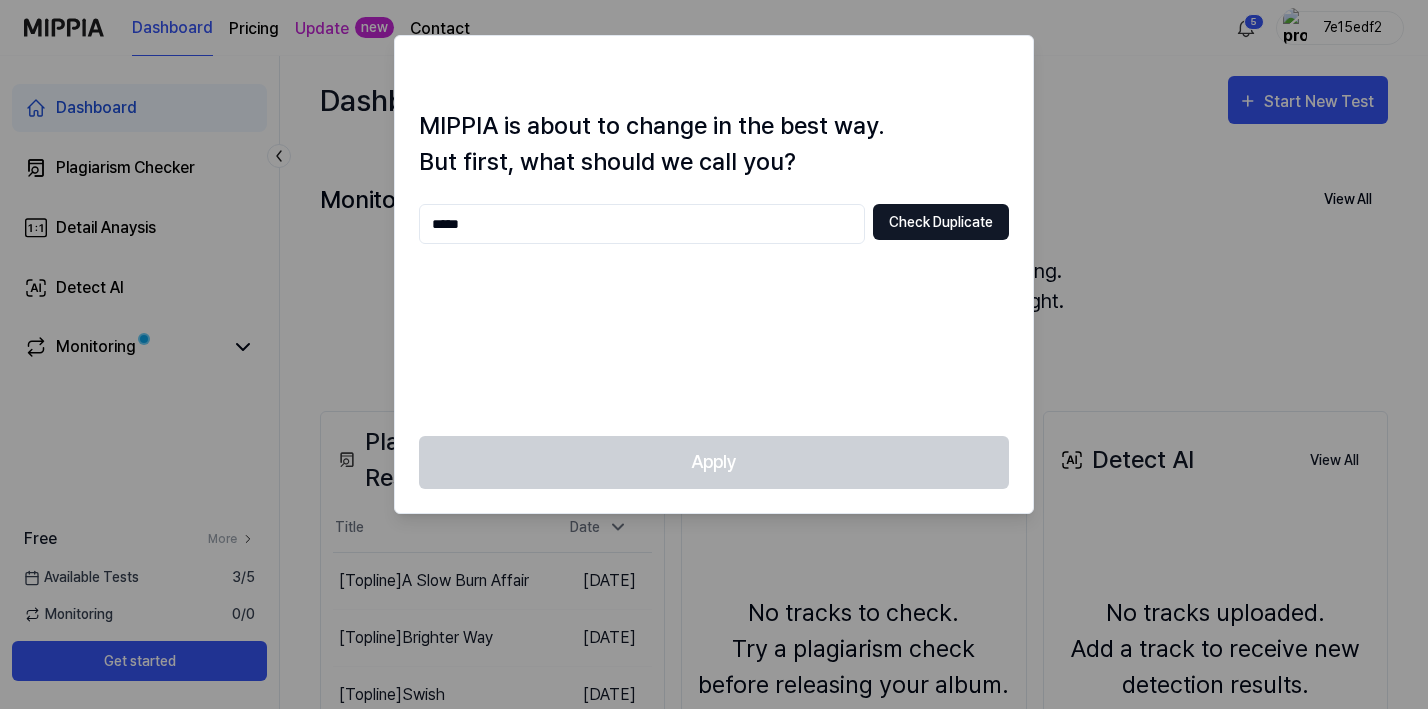 type on "*****" 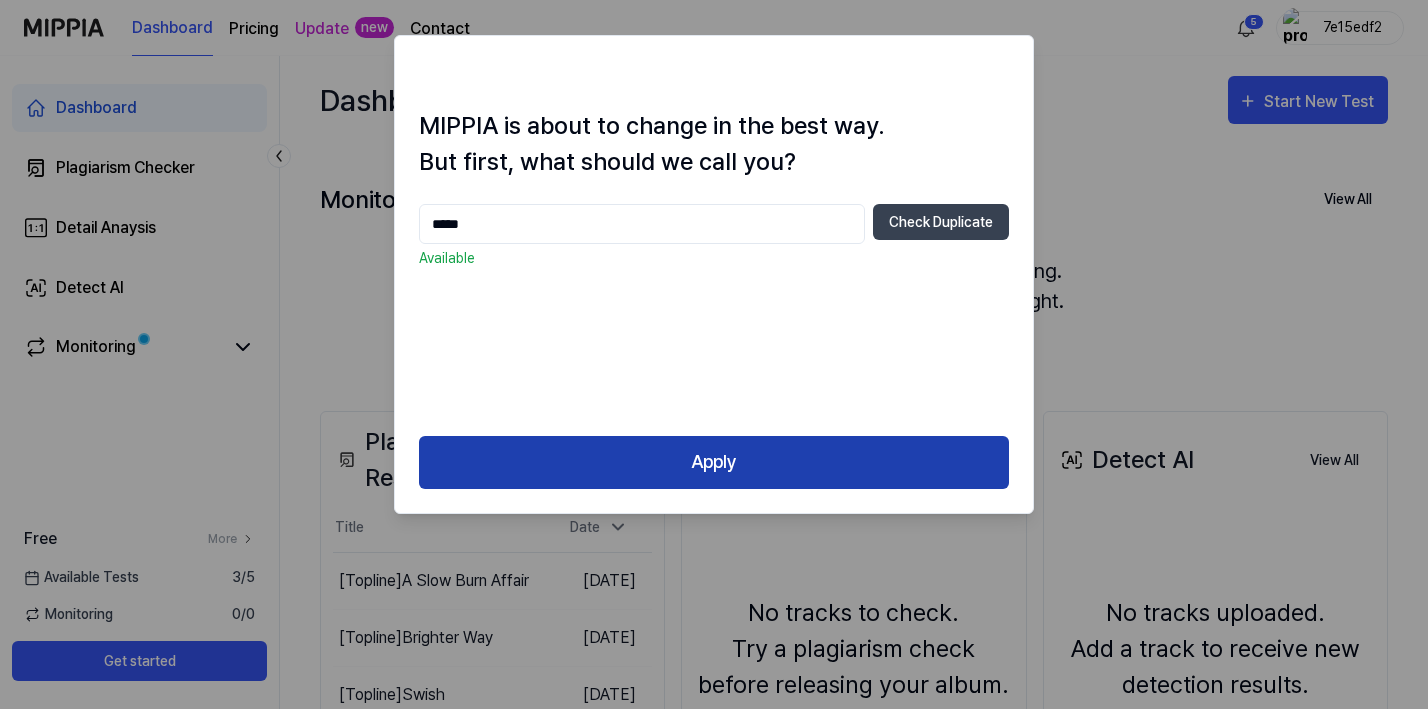click on "Apply" at bounding box center [714, 462] 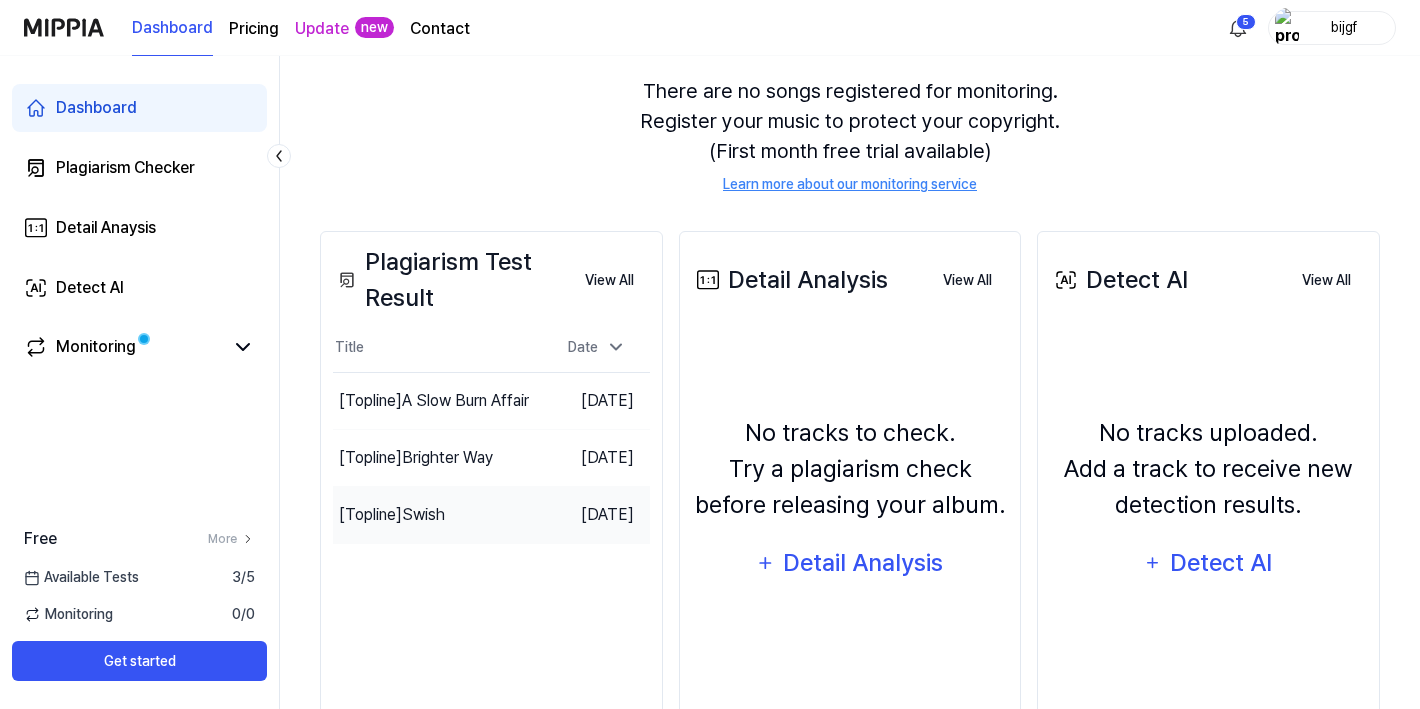 scroll, scrollTop: 161, scrollLeft: 0, axis: vertical 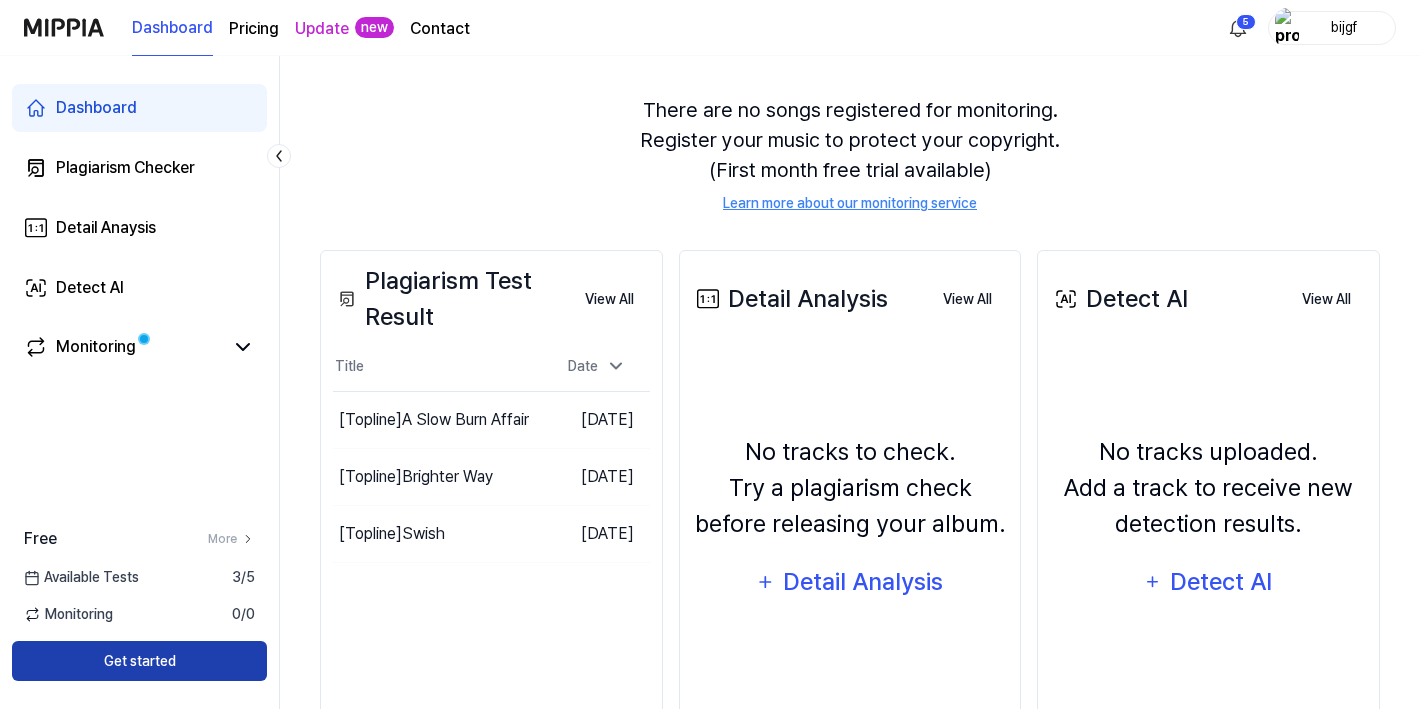 click on "Get started" at bounding box center (139, 661) 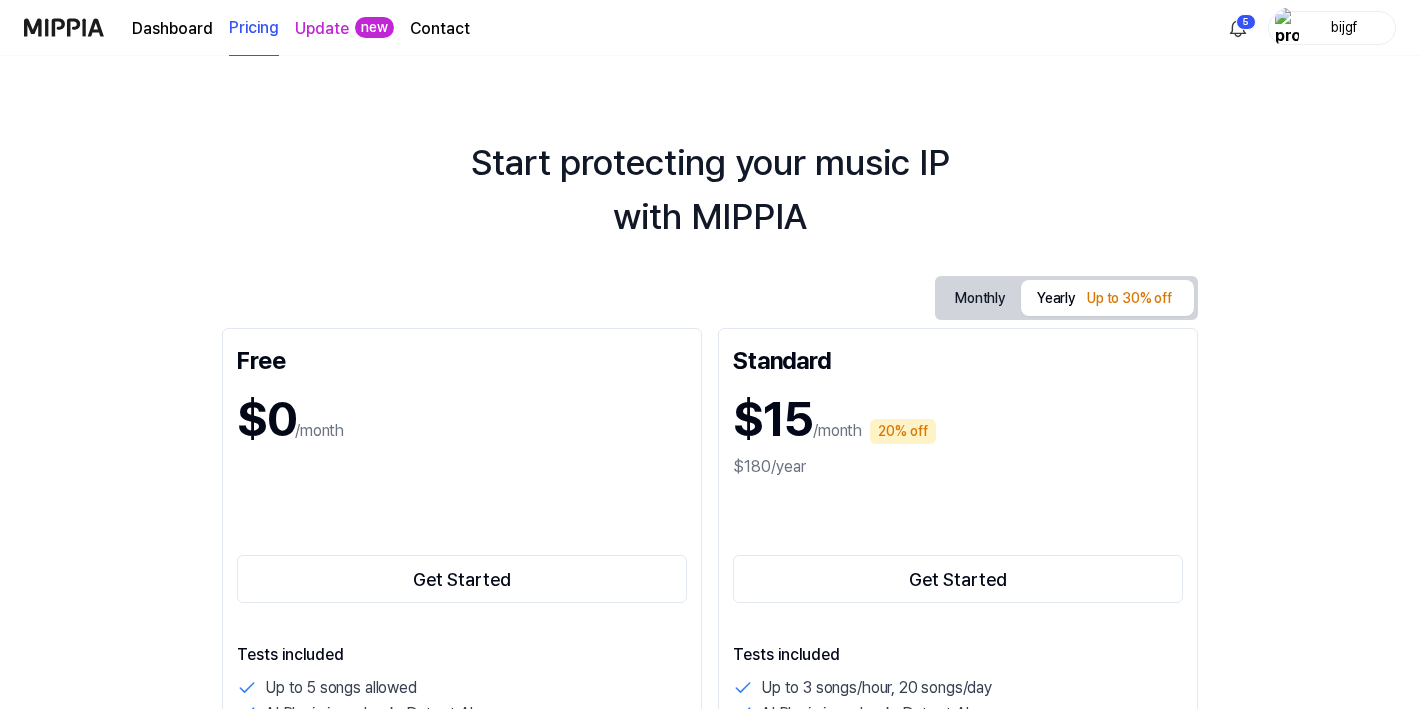 scroll, scrollTop: -1, scrollLeft: 0, axis: vertical 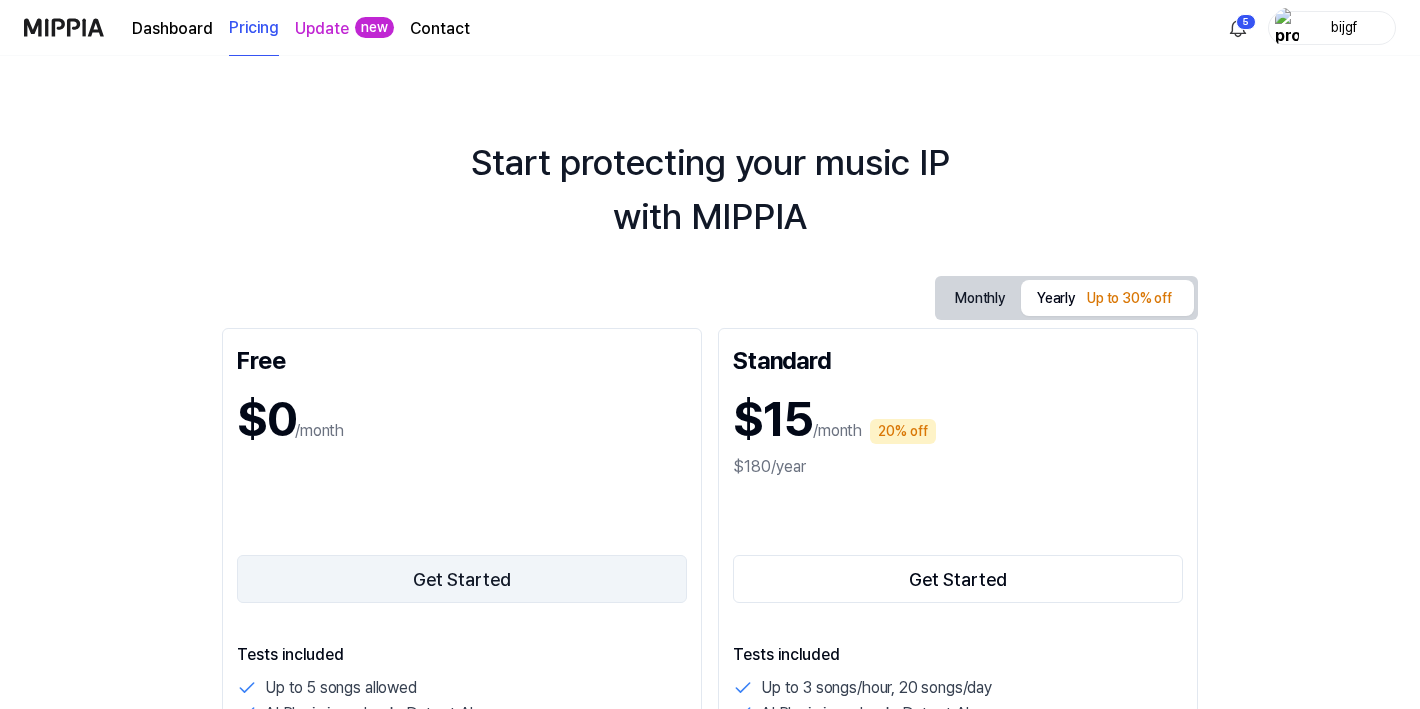 click on "Get Started" at bounding box center [462, 579] 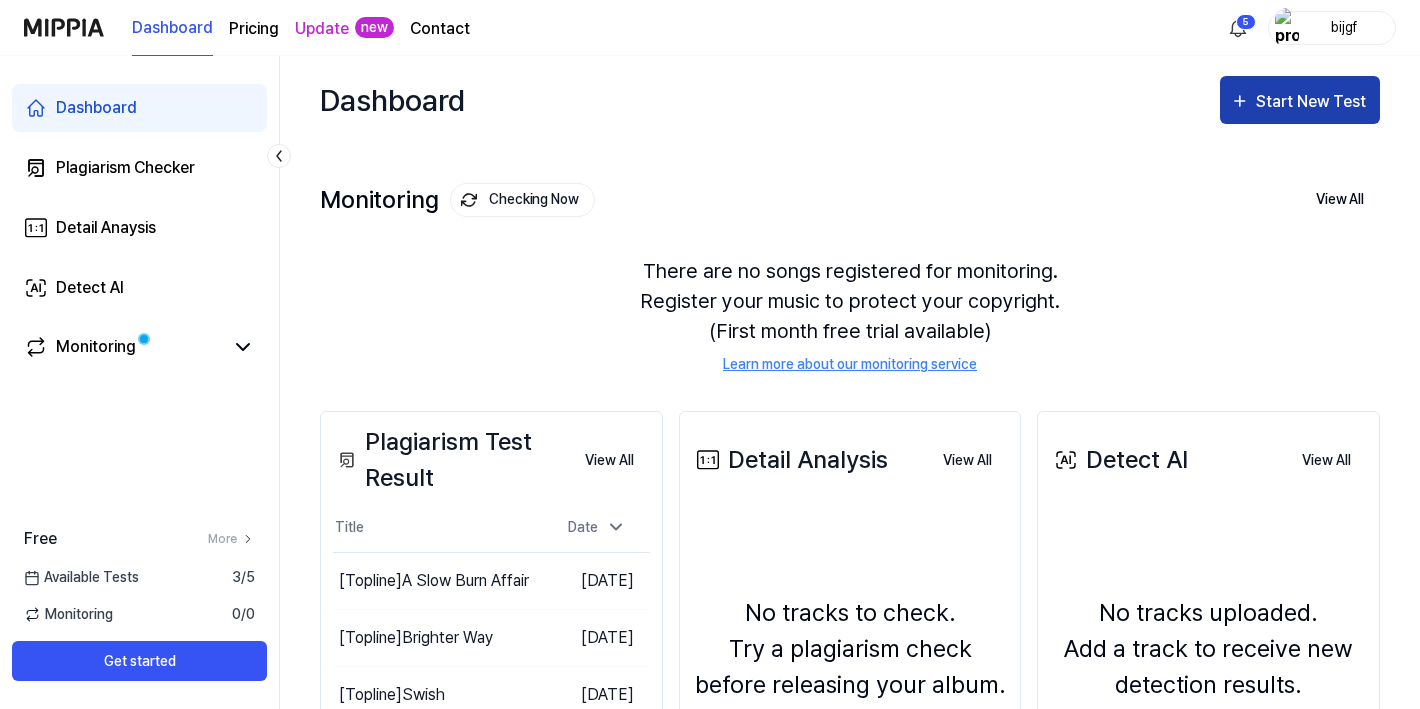 click on "Start New Test" at bounding box center [1313, 102] 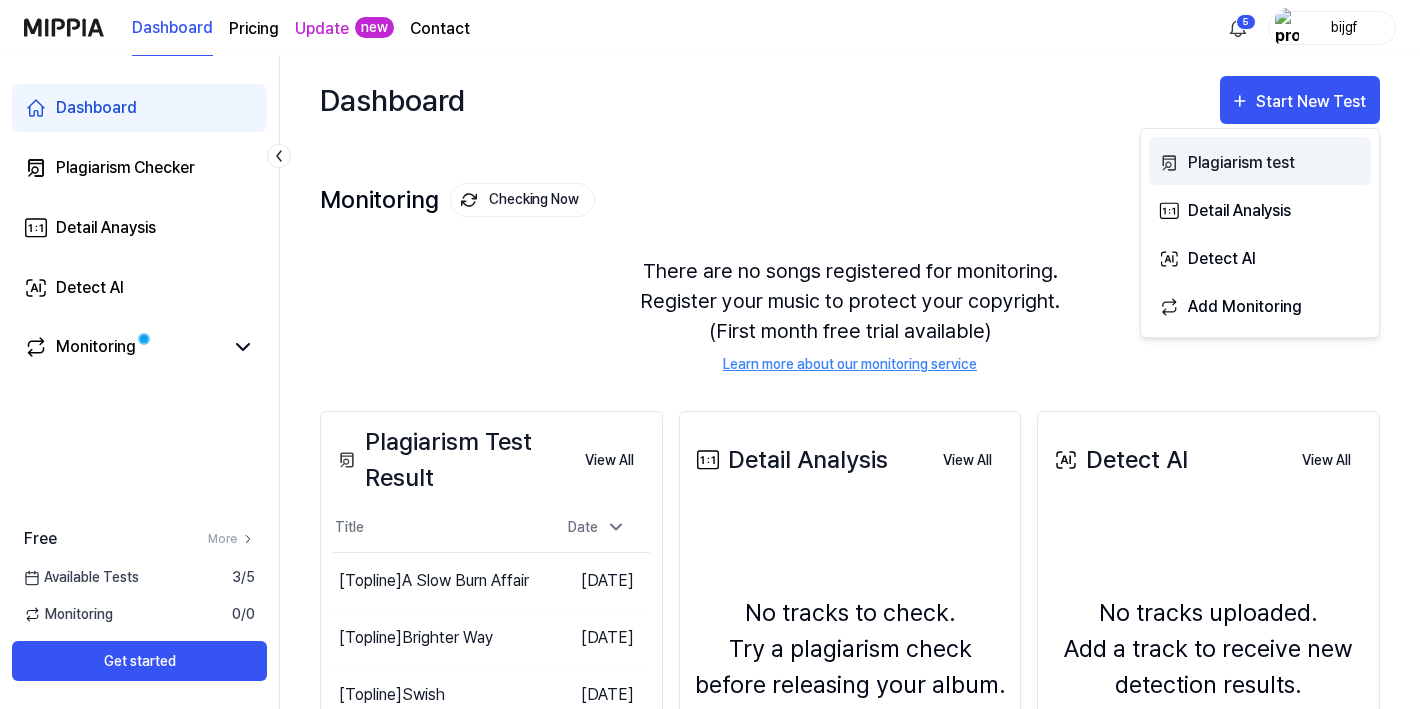 click on "Plagiarism test" at bounding box center (1275, 163) 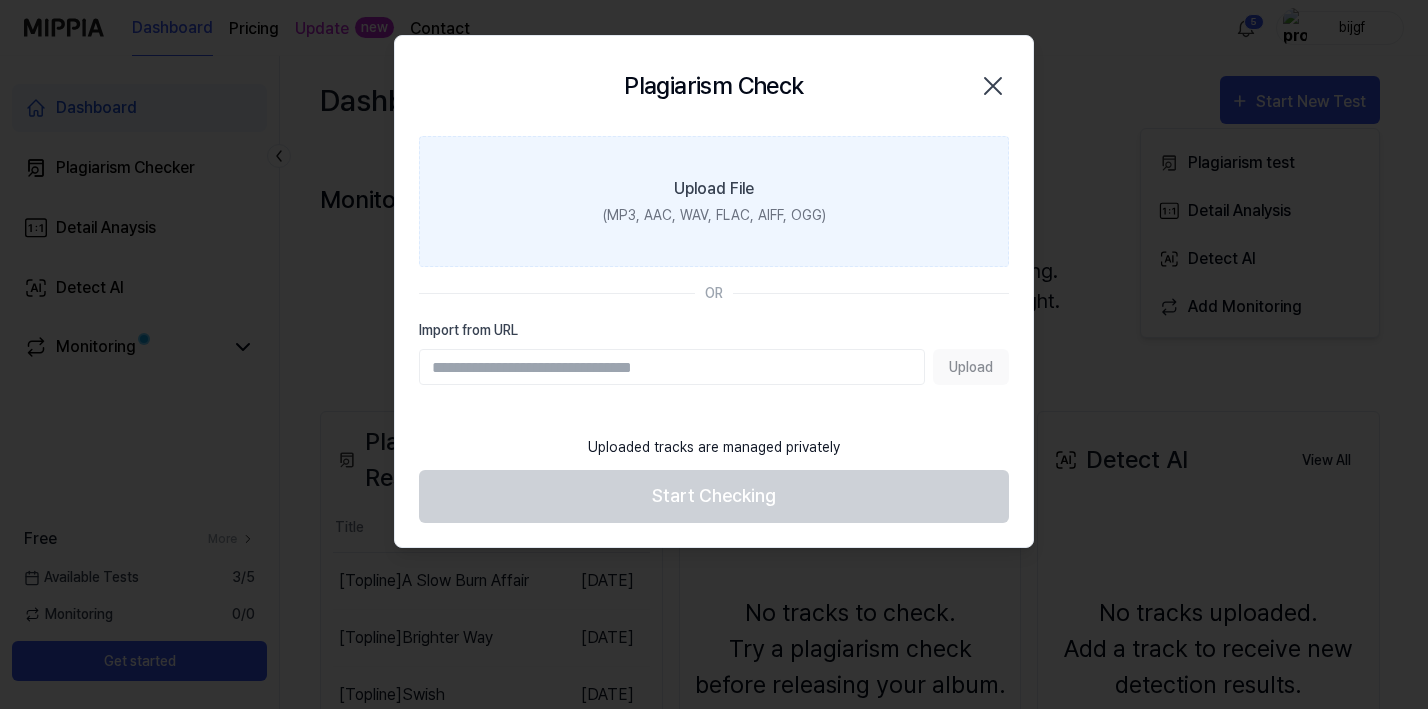 click on "Upload File" at bounding box center [714, 189] 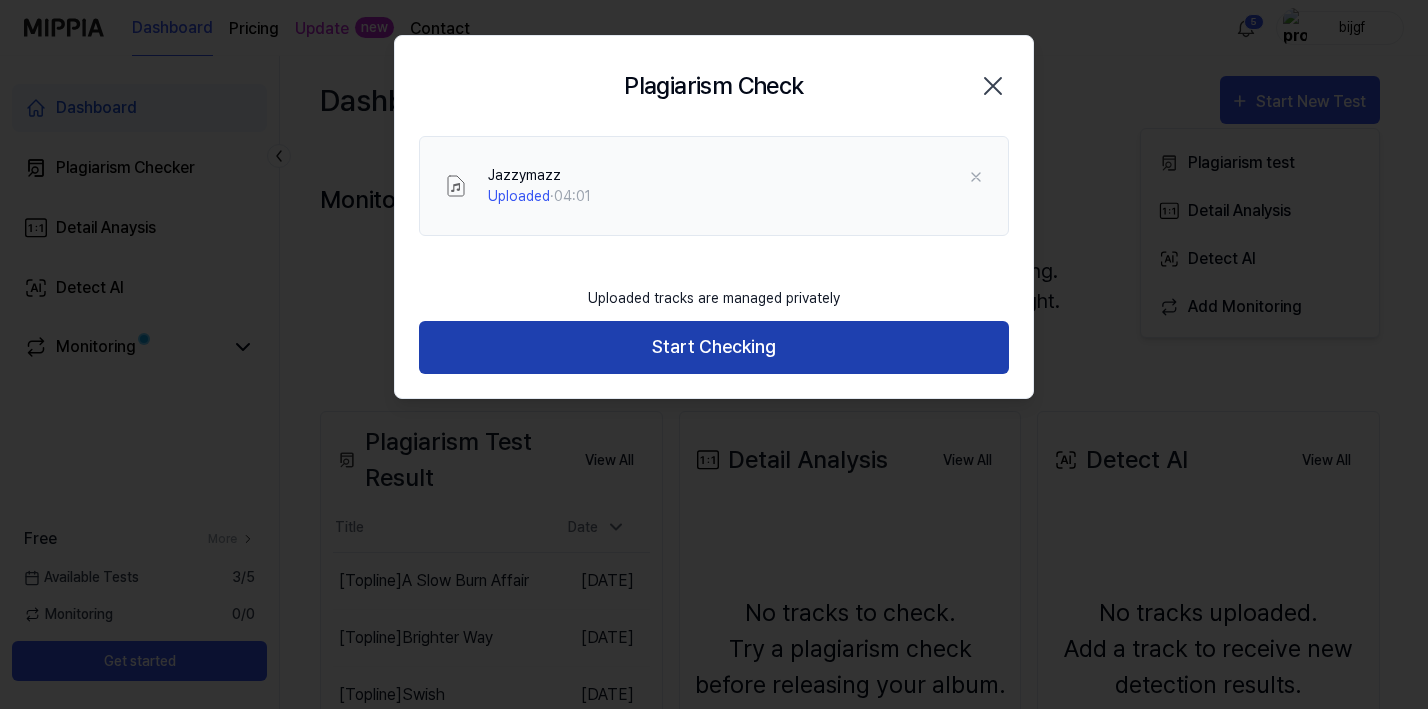 click on "Start Checking" at bounding box center (714, 347) 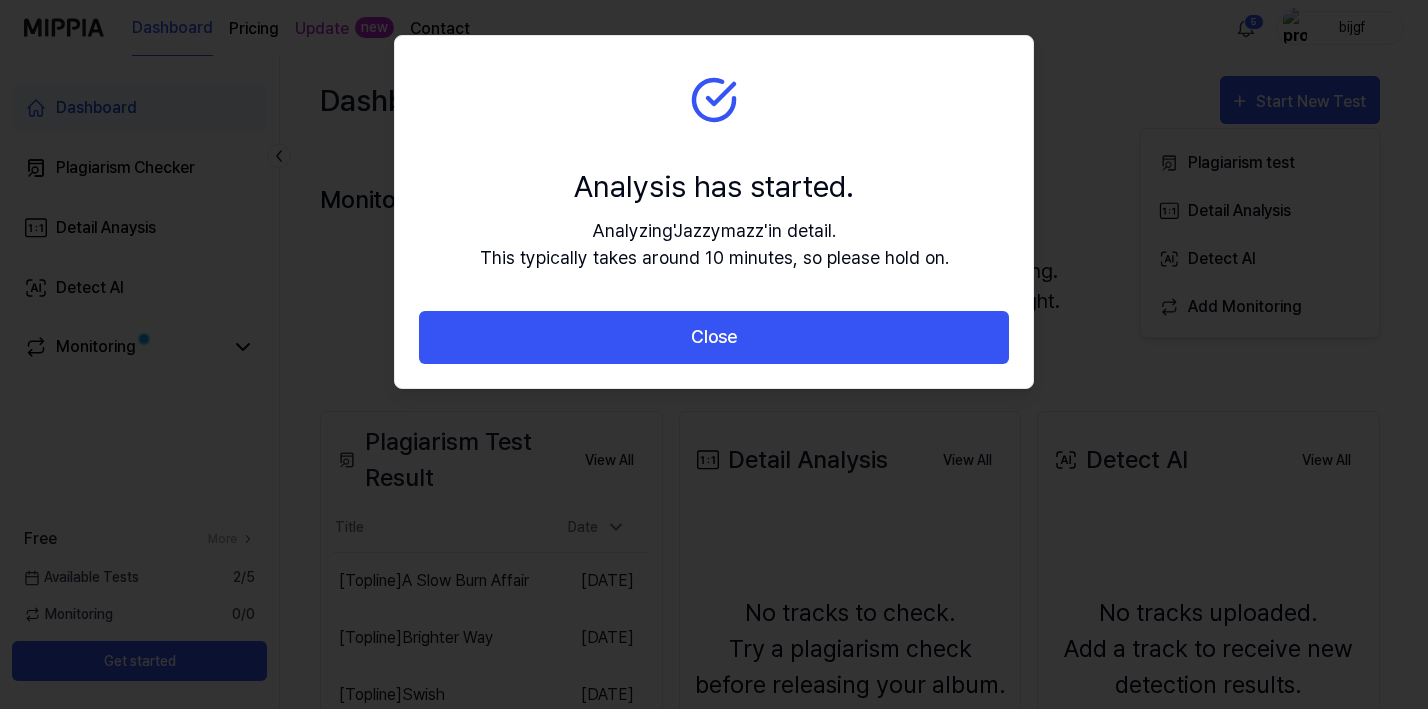 click on "Close" at bounding box center (714, 337) 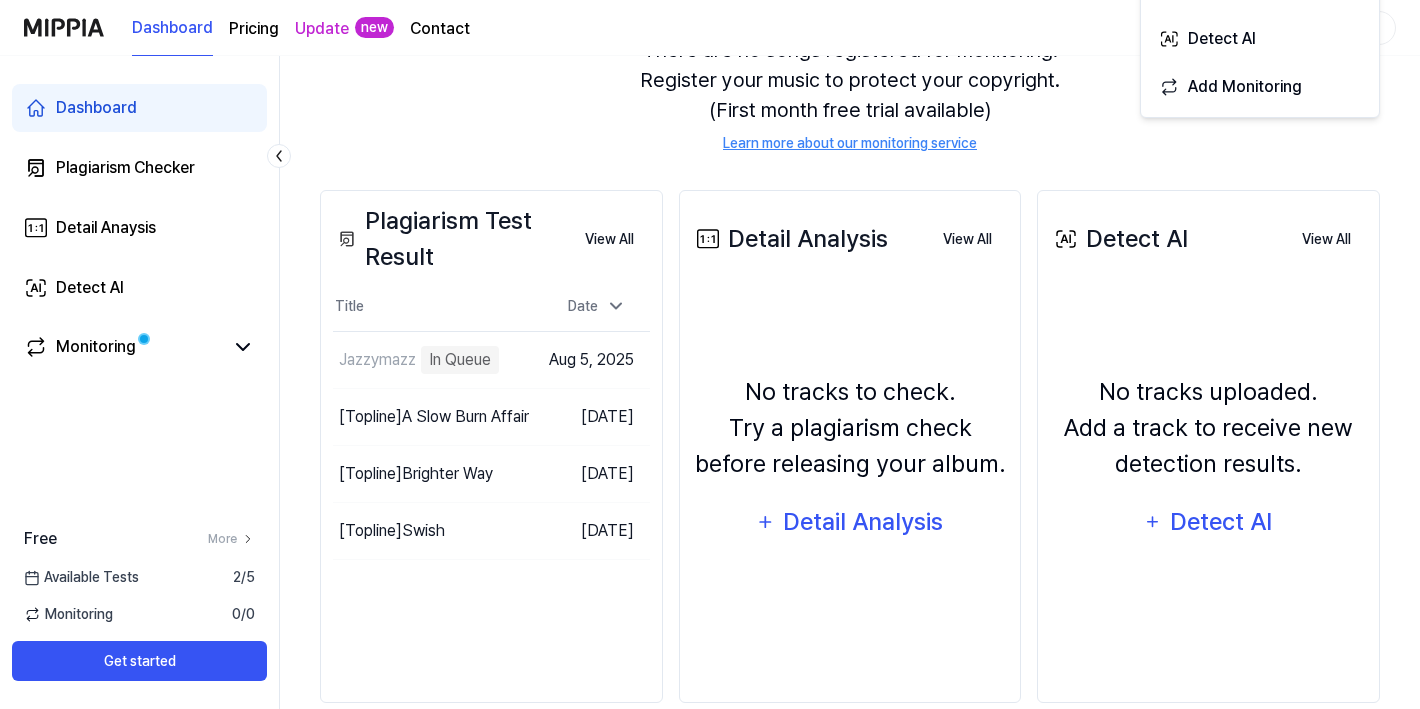 scroll, scrollTop: 222, scrollLeft: 0, axis: vertical 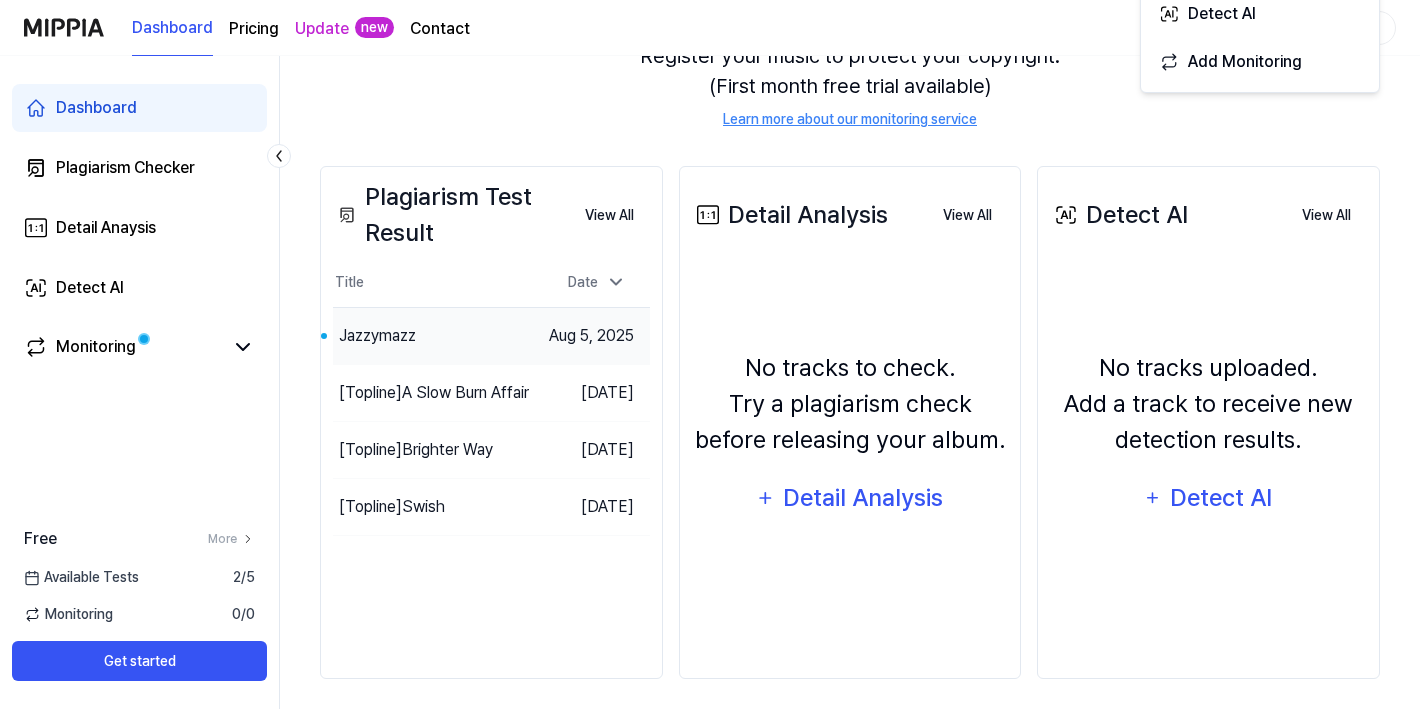 click on "Jazzymazz" at bounding box center [377, 336] 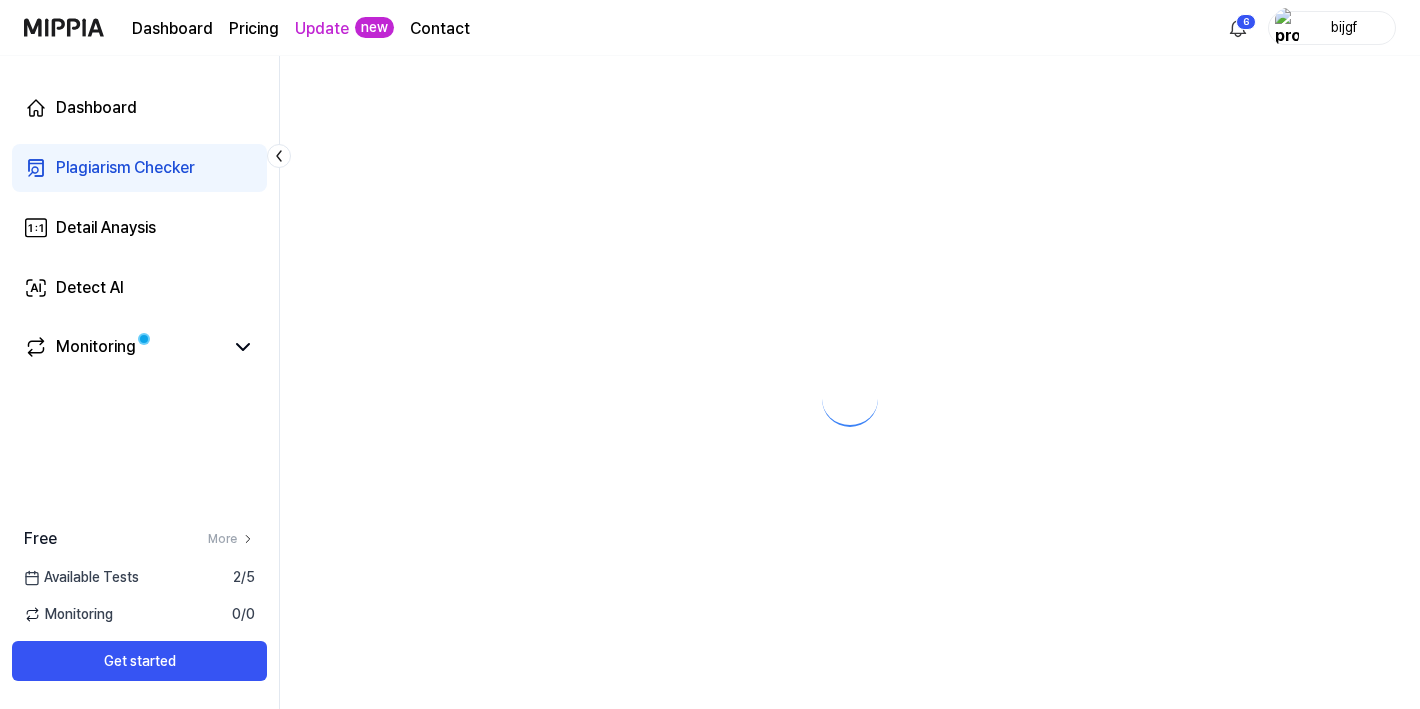 scroll, scrollTop: 0, scrollLeft: 0, axis: both 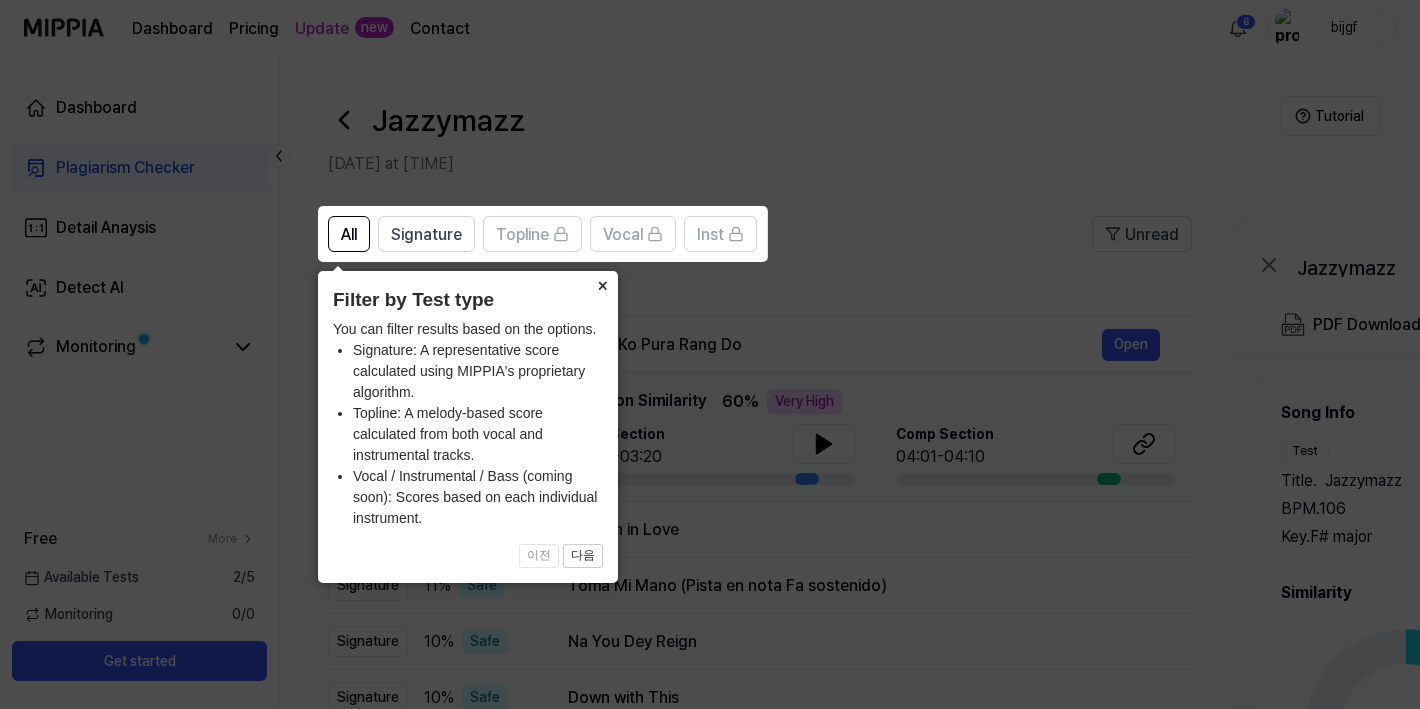 click on "×" at bounding box center [602, 285] 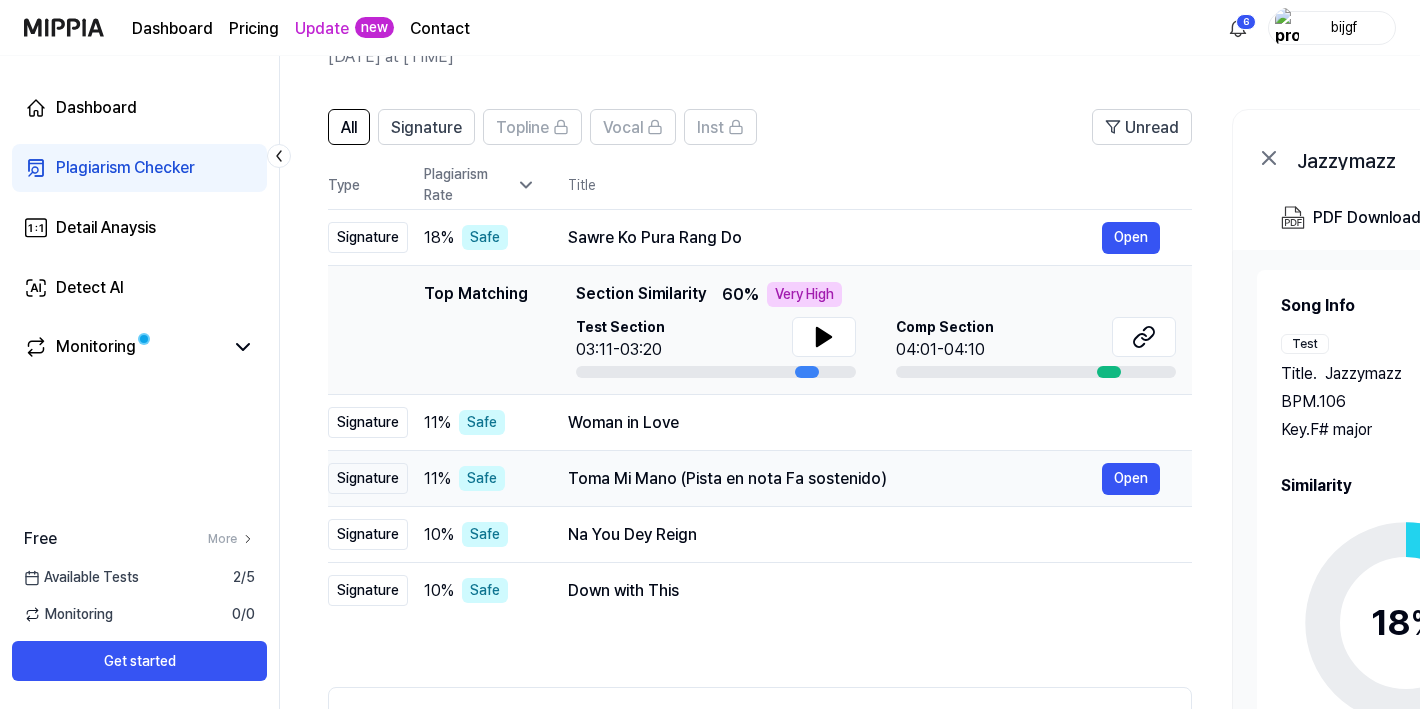 scroll, scrollTop: 104, scrollLeft: 0, axis: vertical 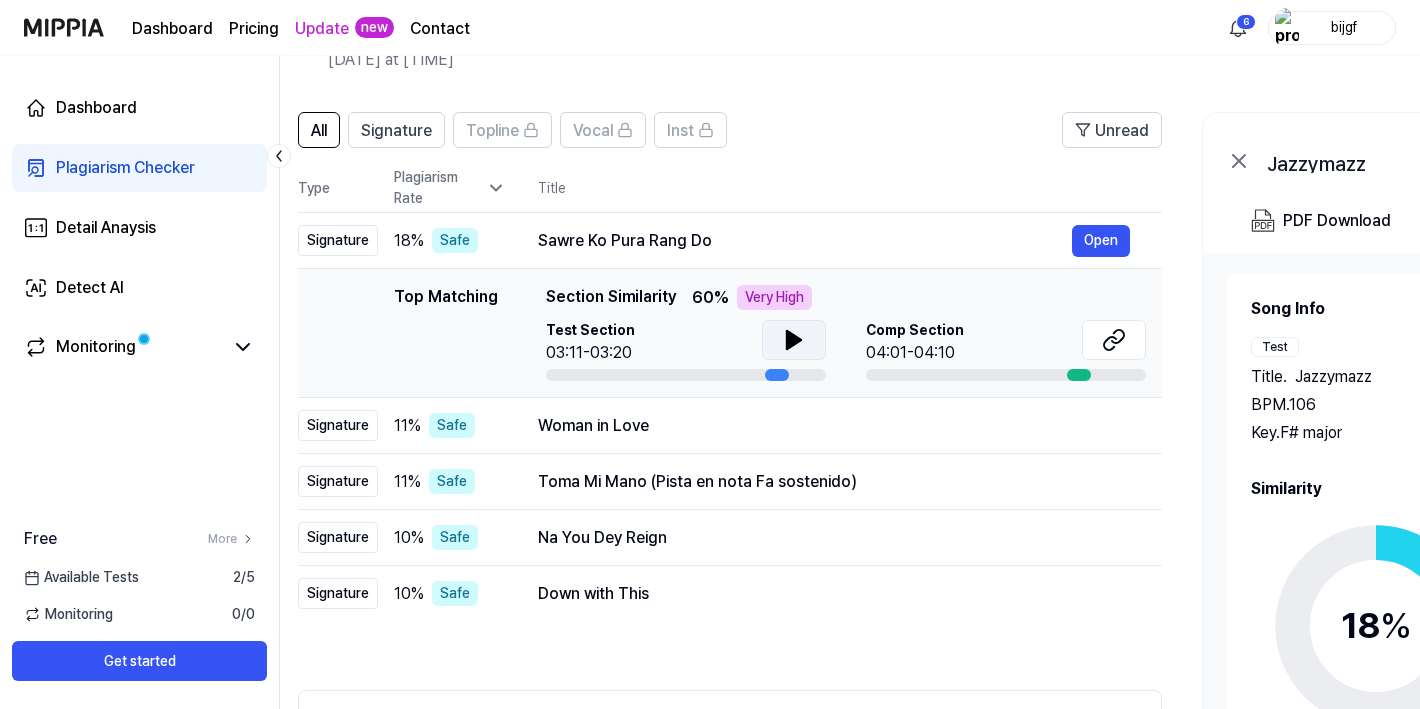 click 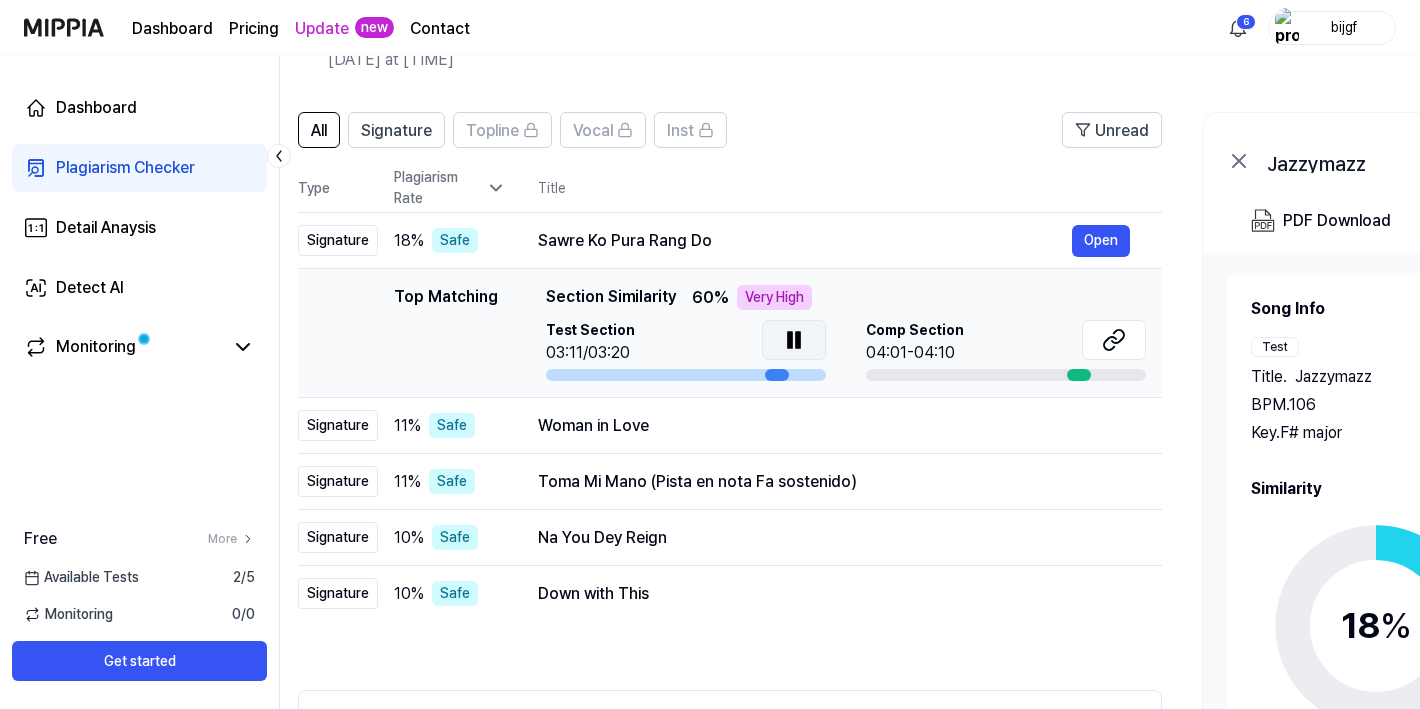 click on "Top Matching Top Matching Section Similarity 60 % Very High   Test Section 03:11/03:20 Comp Section 04:01-04:10 Open" at bounding box center (730, 333) 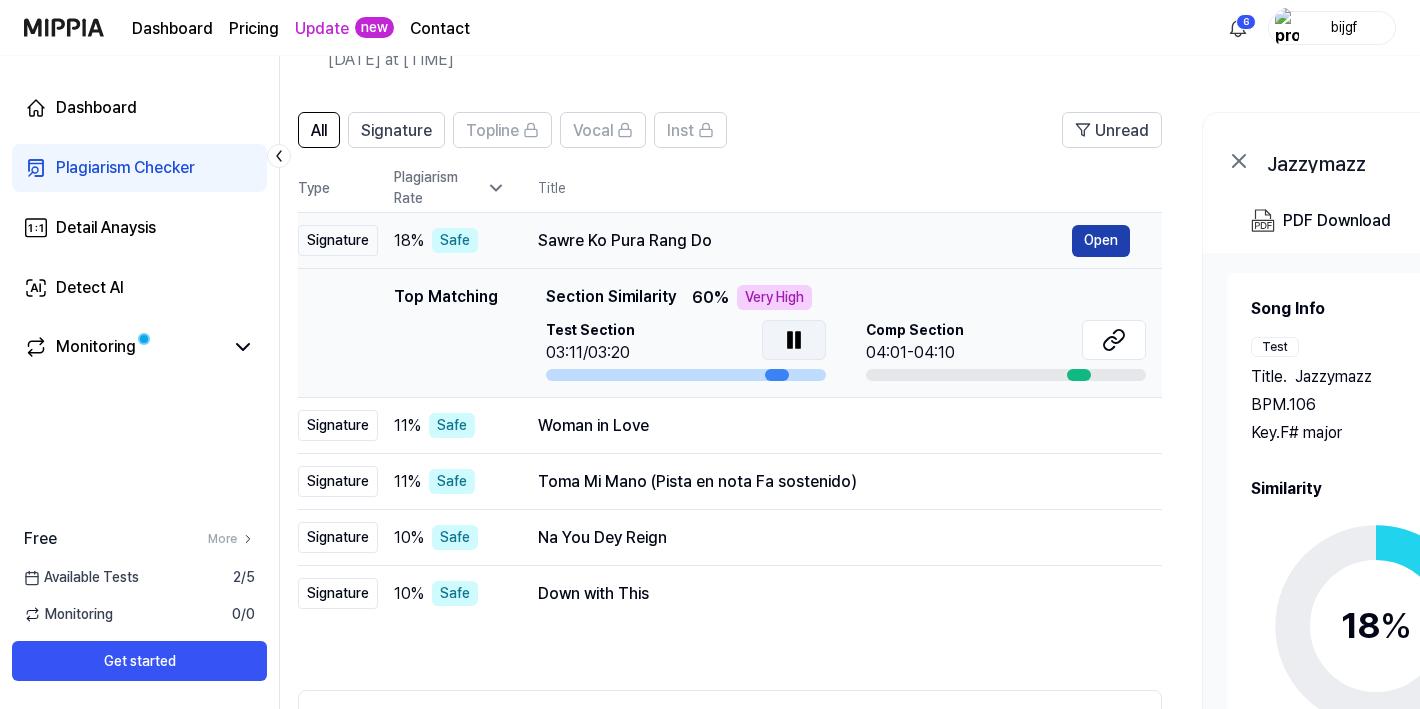 click on "Open" at bounding box center (1101, 241) 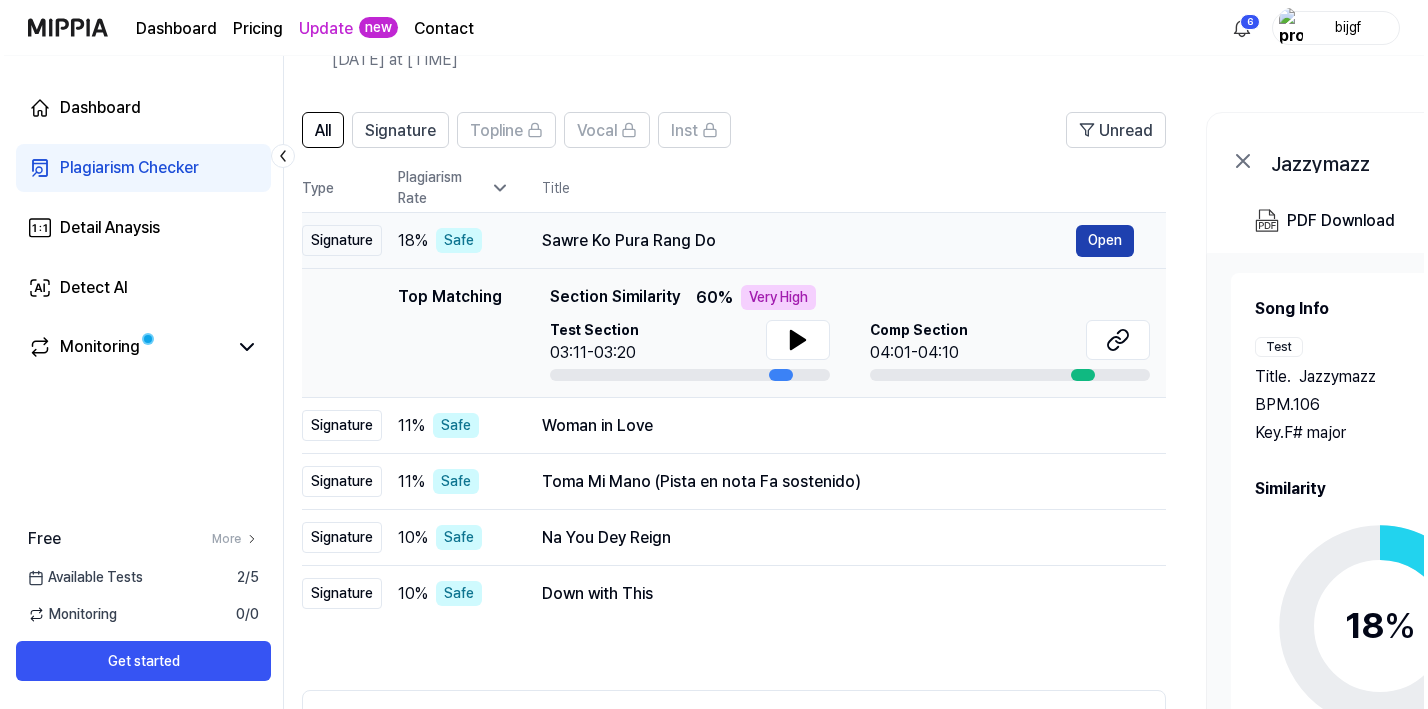 scroll, scrollTop: 0, scrollLeft: 0, axis: both 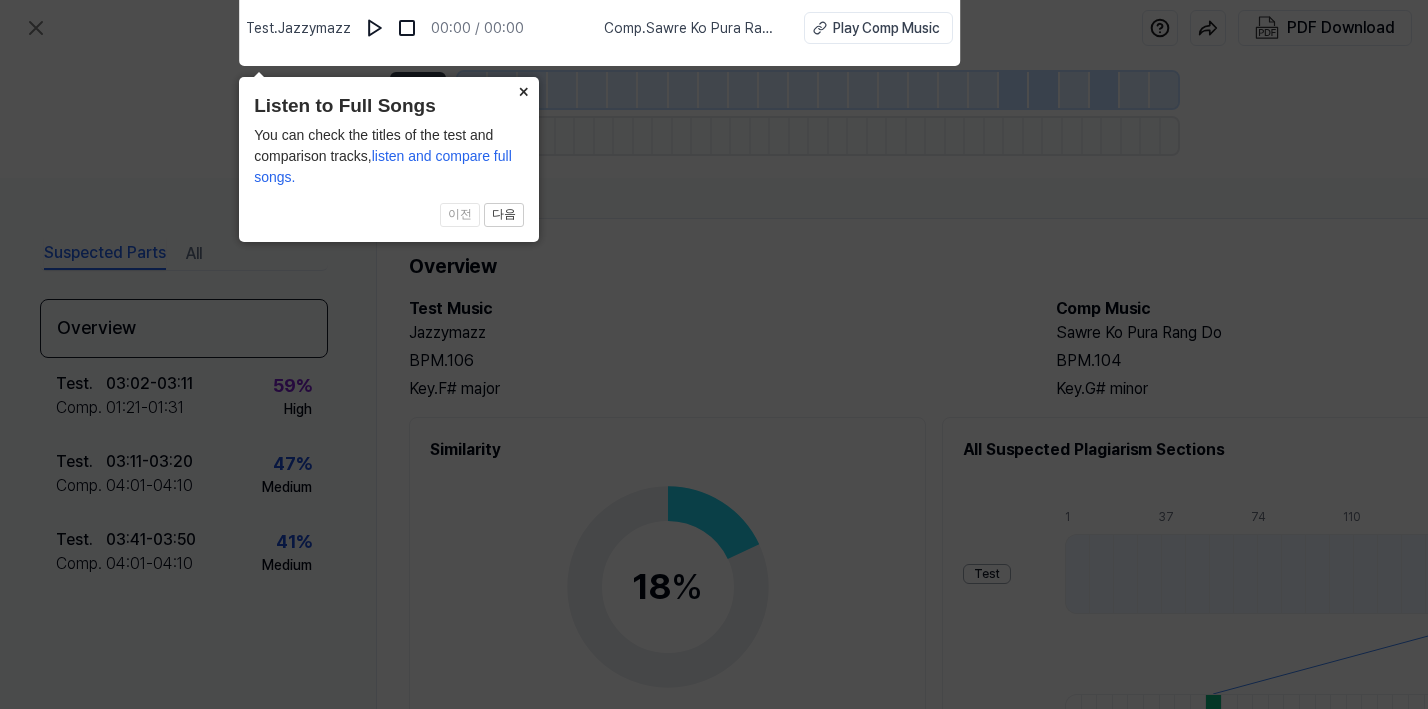 click on "×" at bounding box center [523, 91] 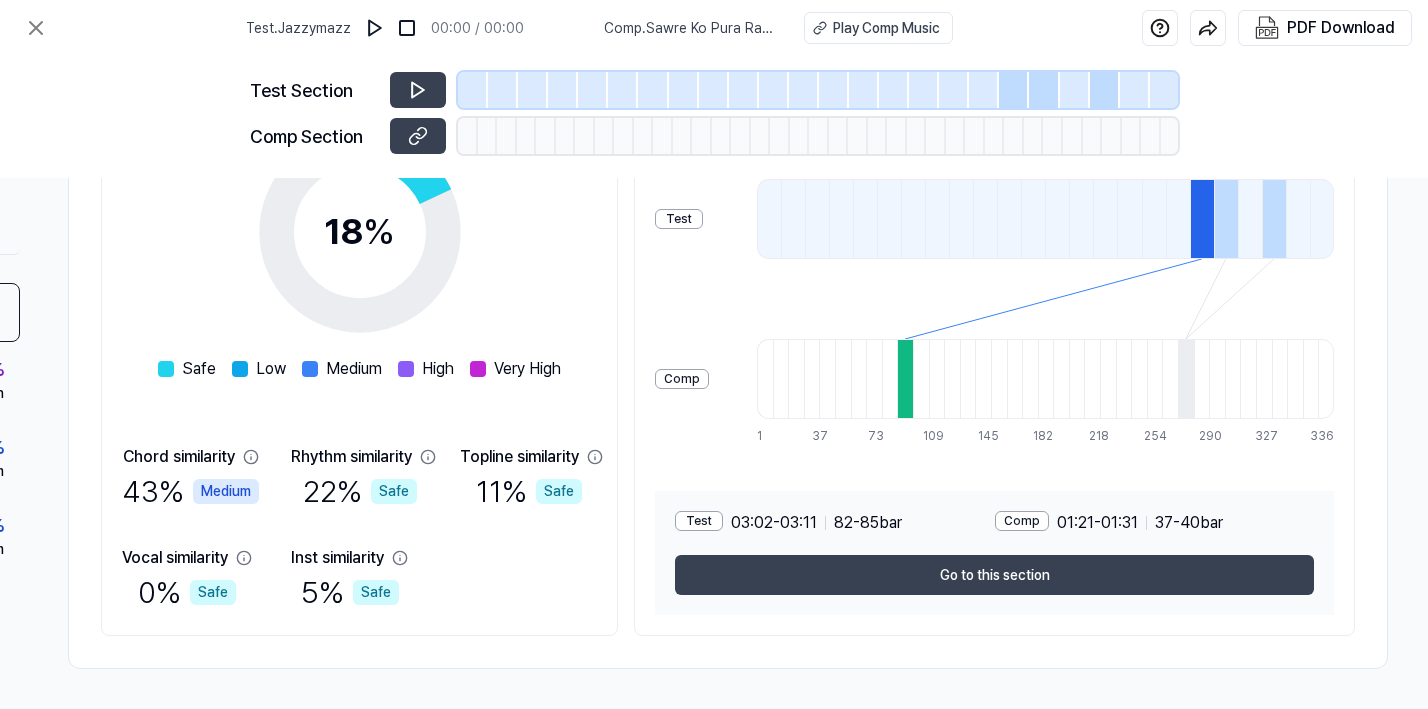 scroll, scrollTop: 363, scrollLeft: 316, axis: both 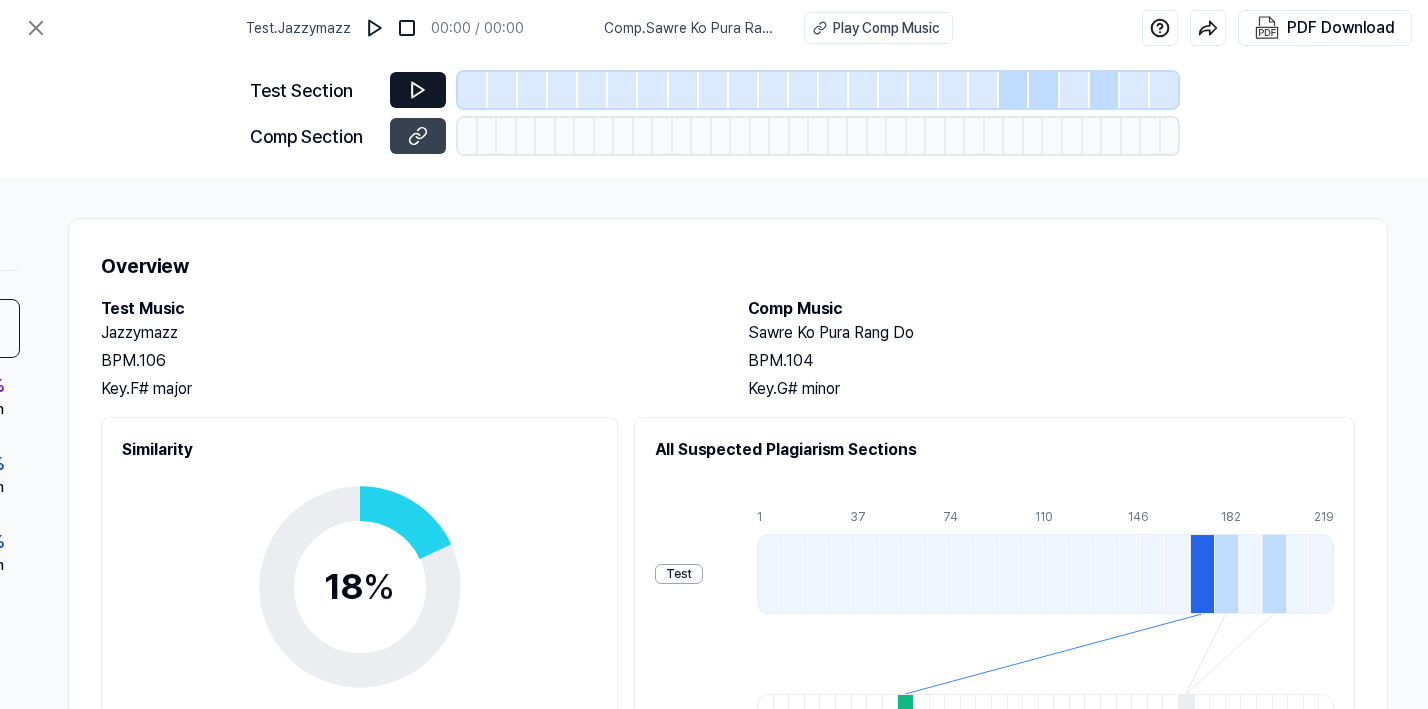 click 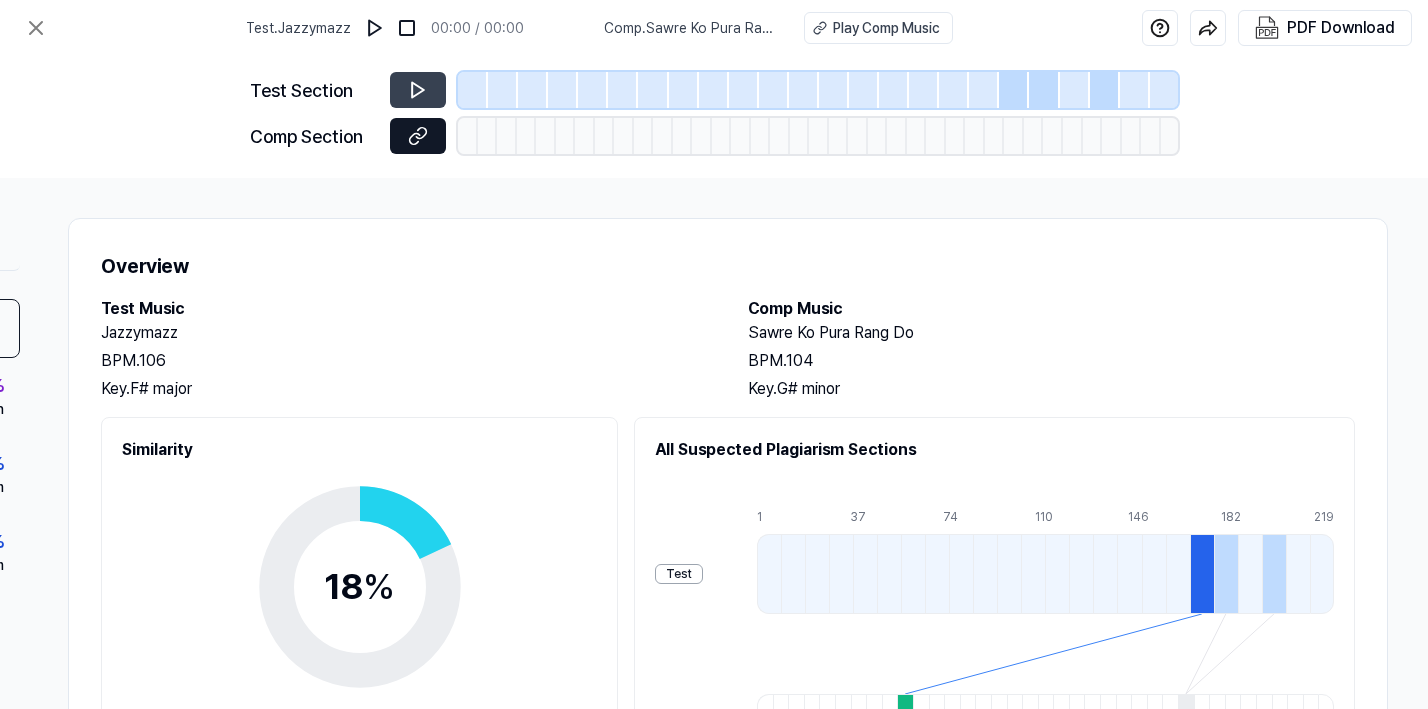 click 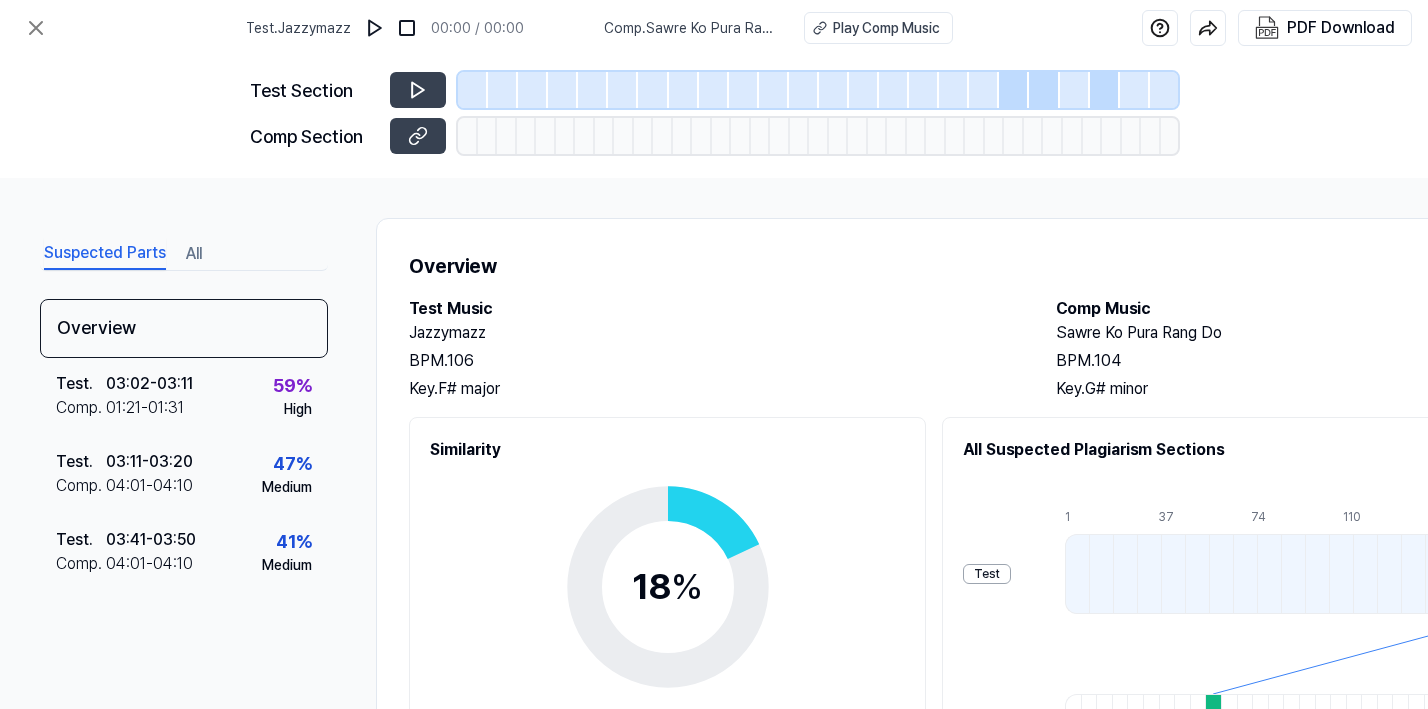 scroll, scrollTop: 0, scrollLeft: 0, axis: both 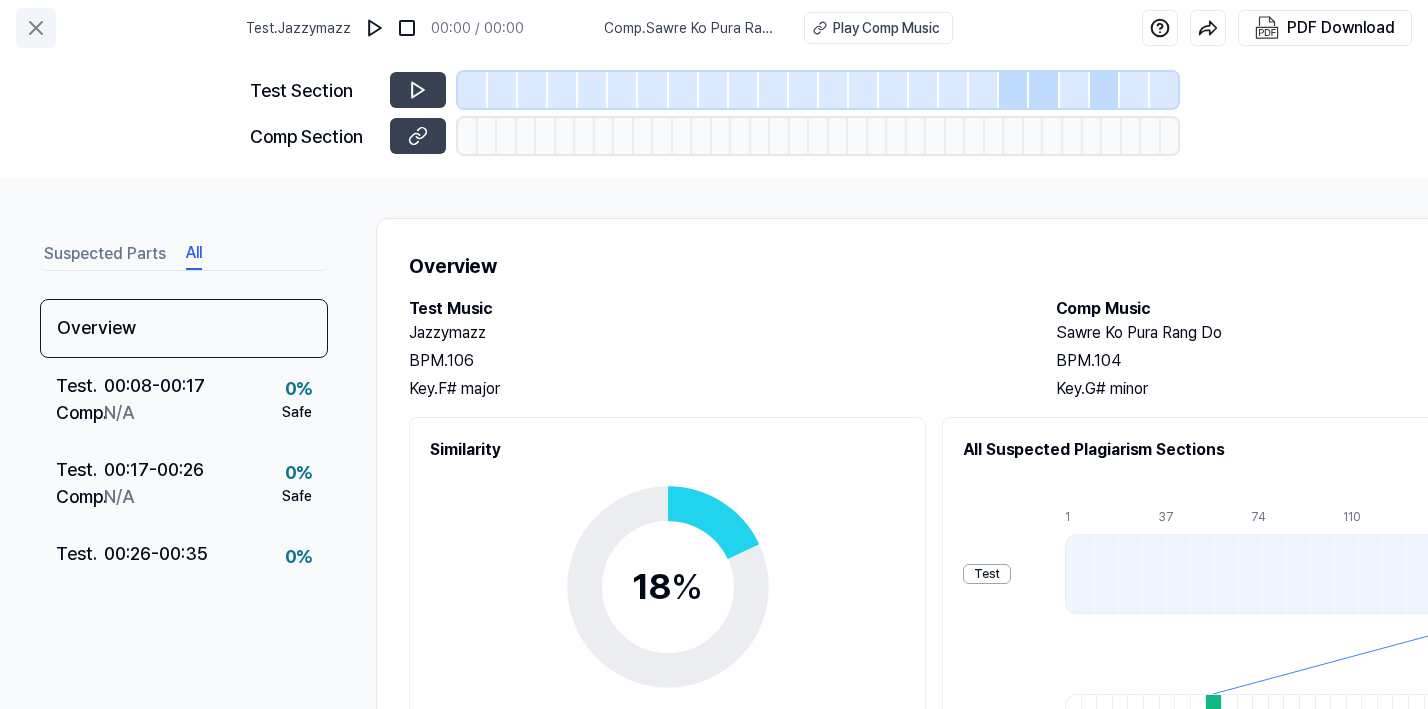 click 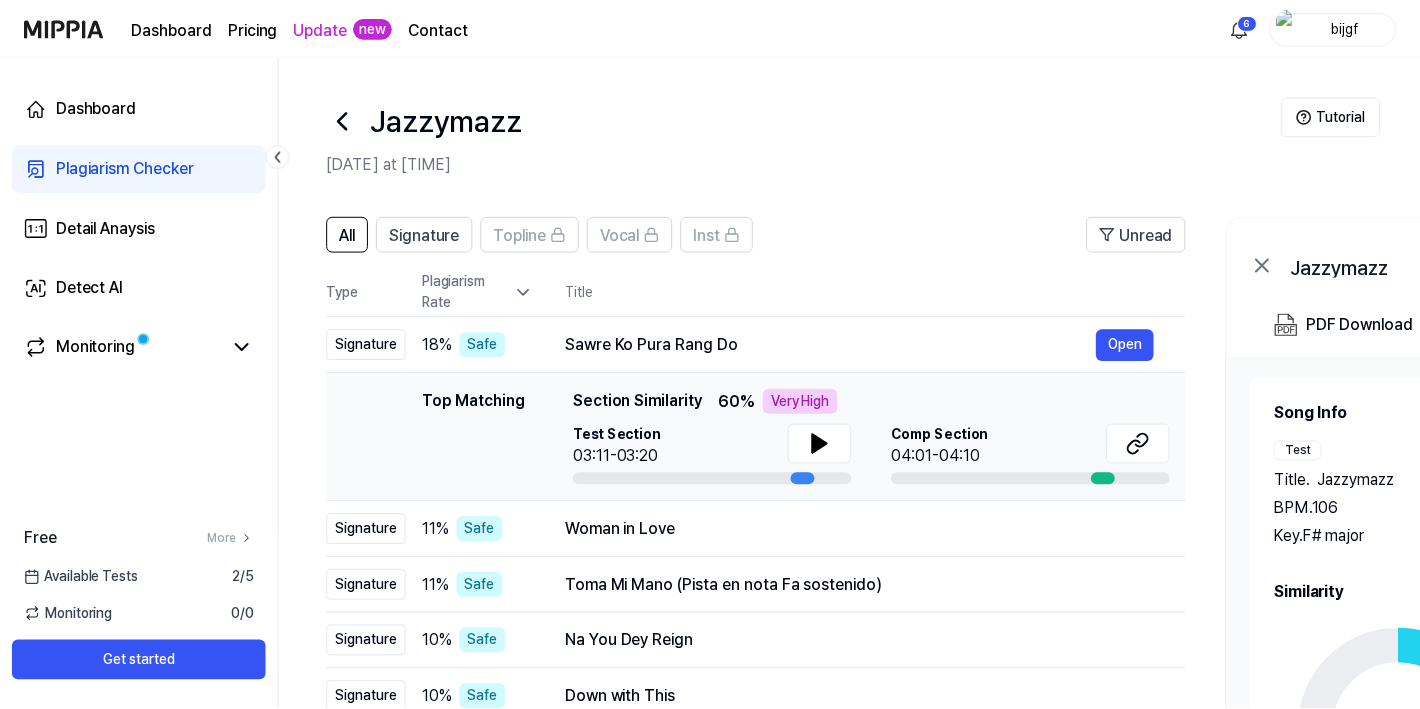 scroll, scrollTop: 104, scrollLeft: 0, axis: vertical 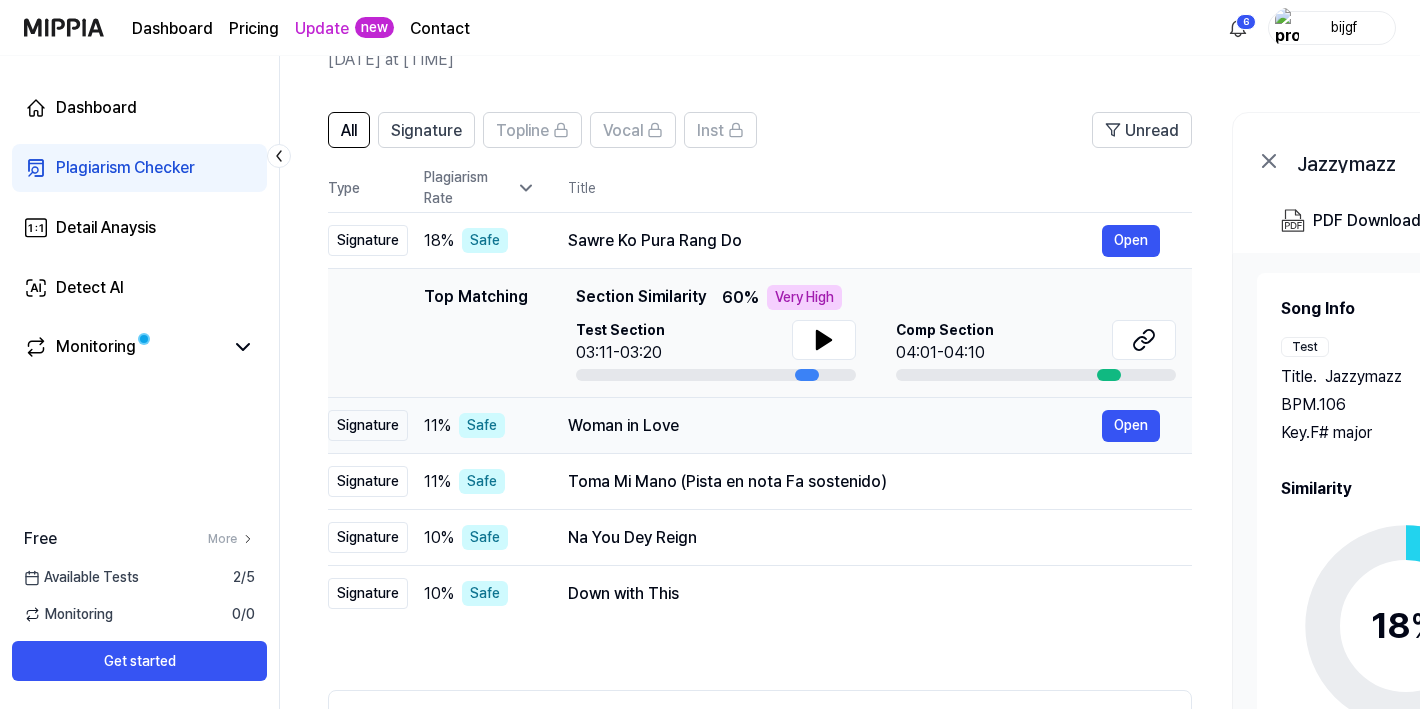 click on "Woman in Love" at bounding box center [835, 426] 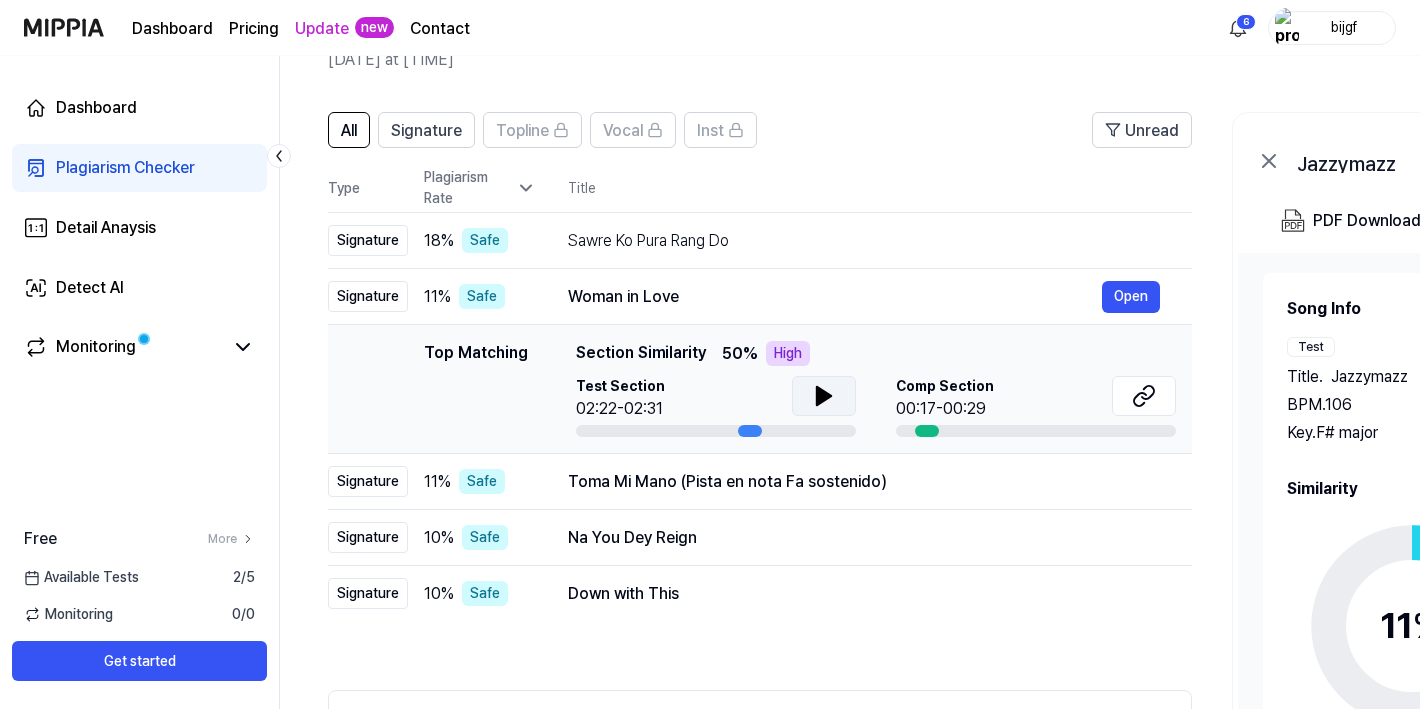 click 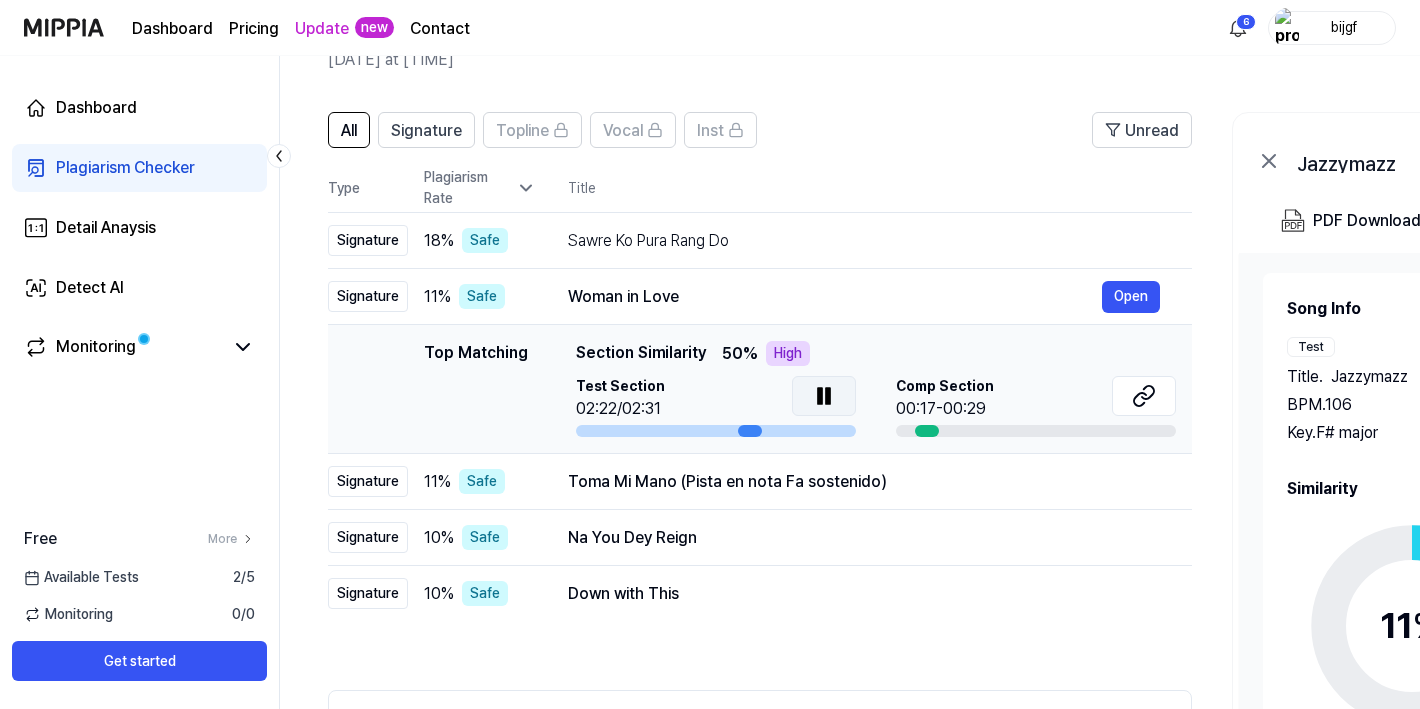 click 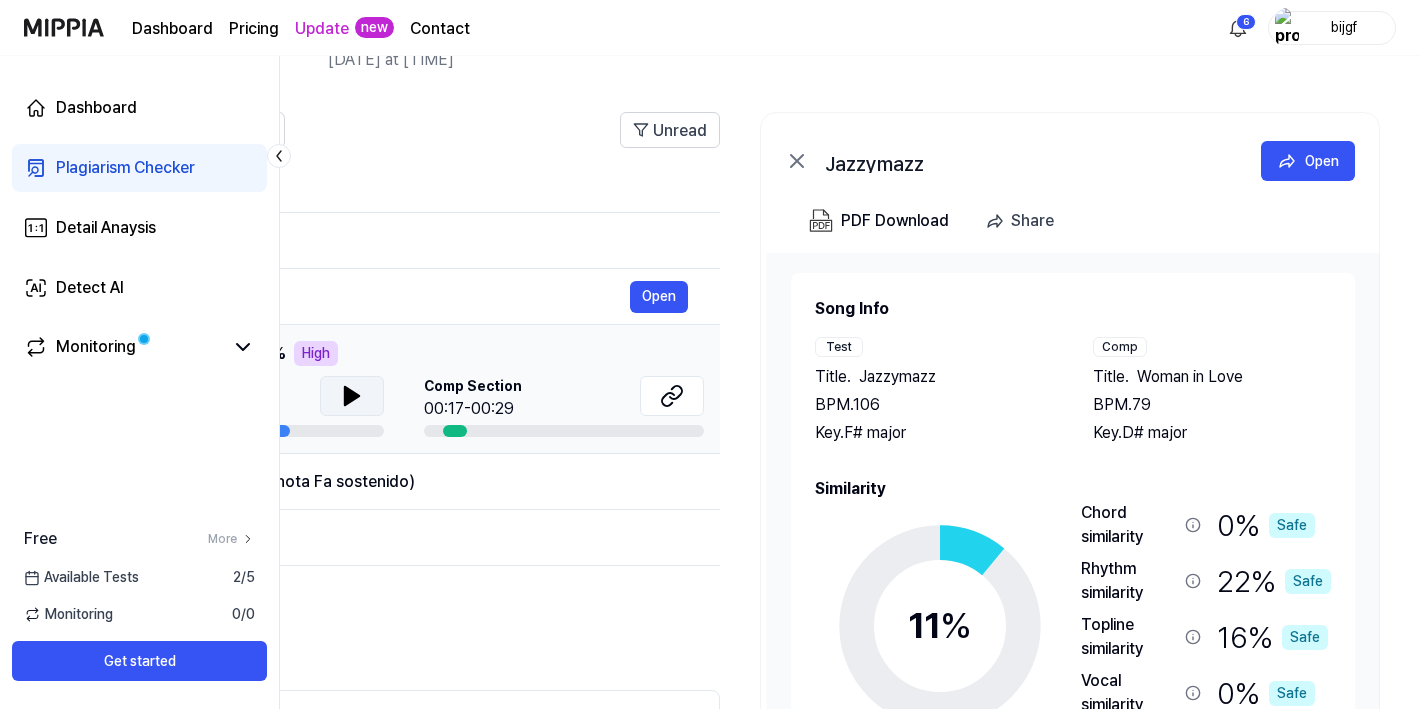 scroll, scrollTop: 0, scrollLeft: 472, axis: horizontal 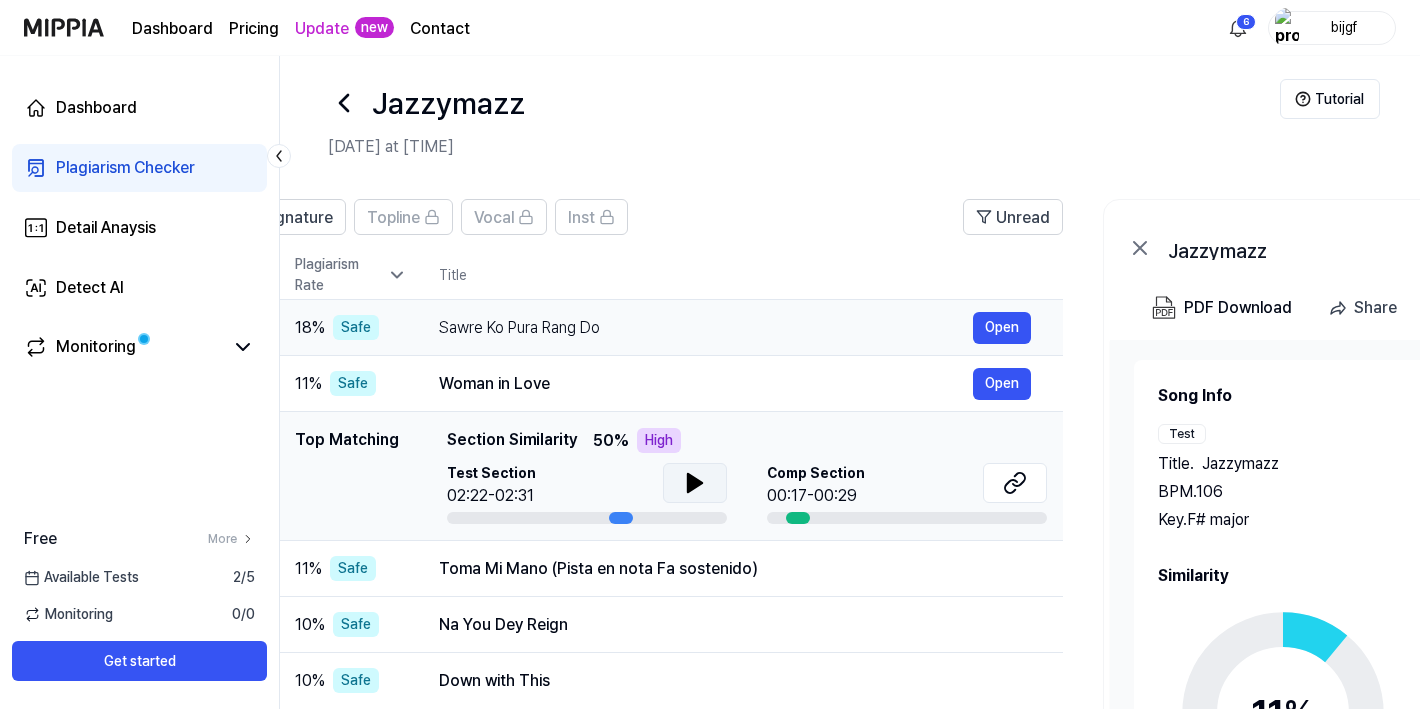drag, startPoint x: 734, startPoint y: 325, endPoint x: 606, endPoint y: 331, distance: 128.14055 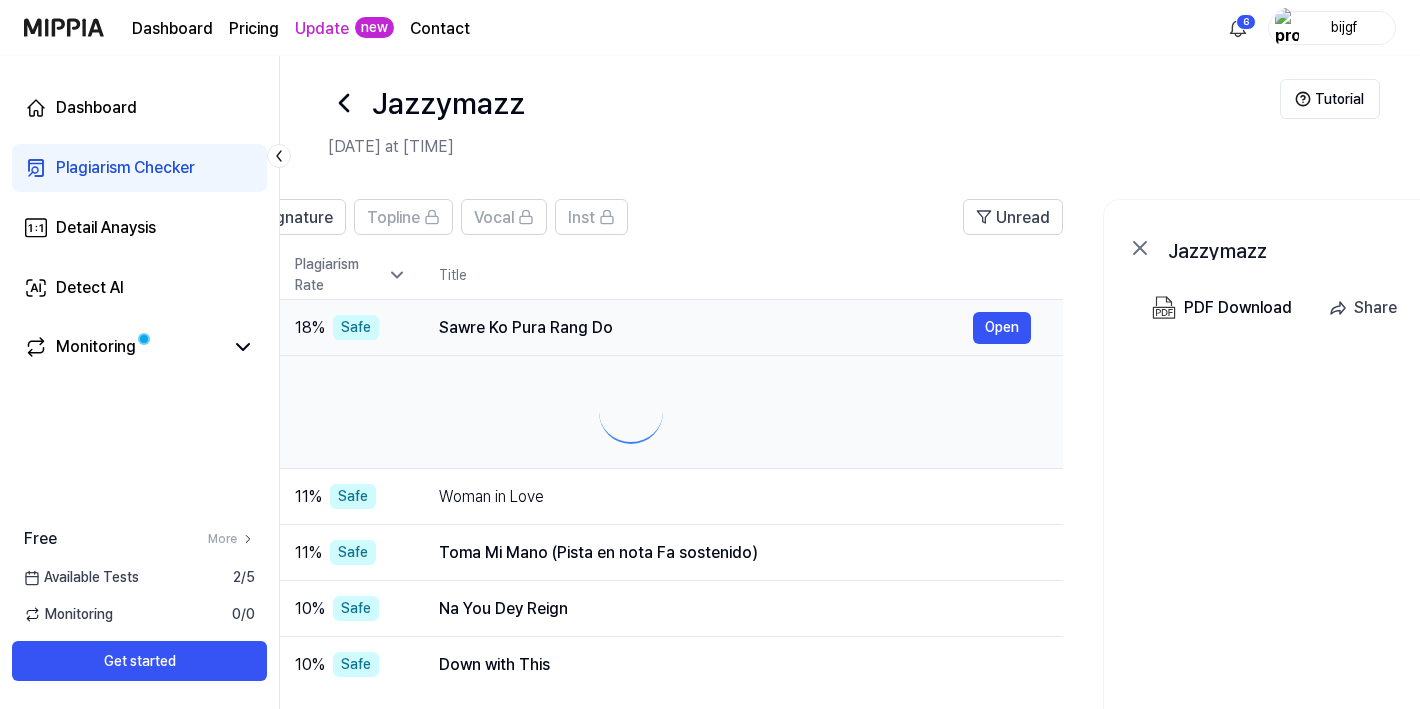 scroll, scrollTop: 0, scrollLeft: 128, axis: horizontal 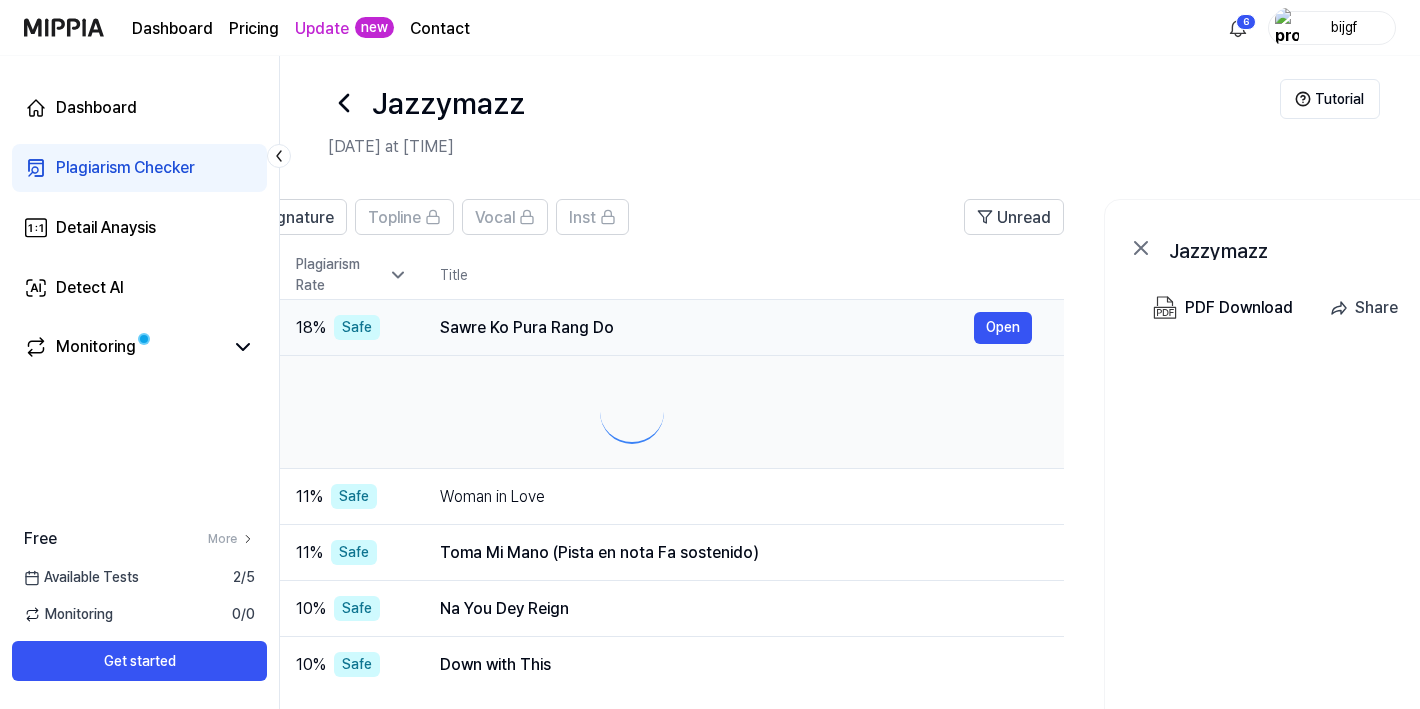 click on "Sawre Ko Pura Rang Do" at bounding box center [707, 328] 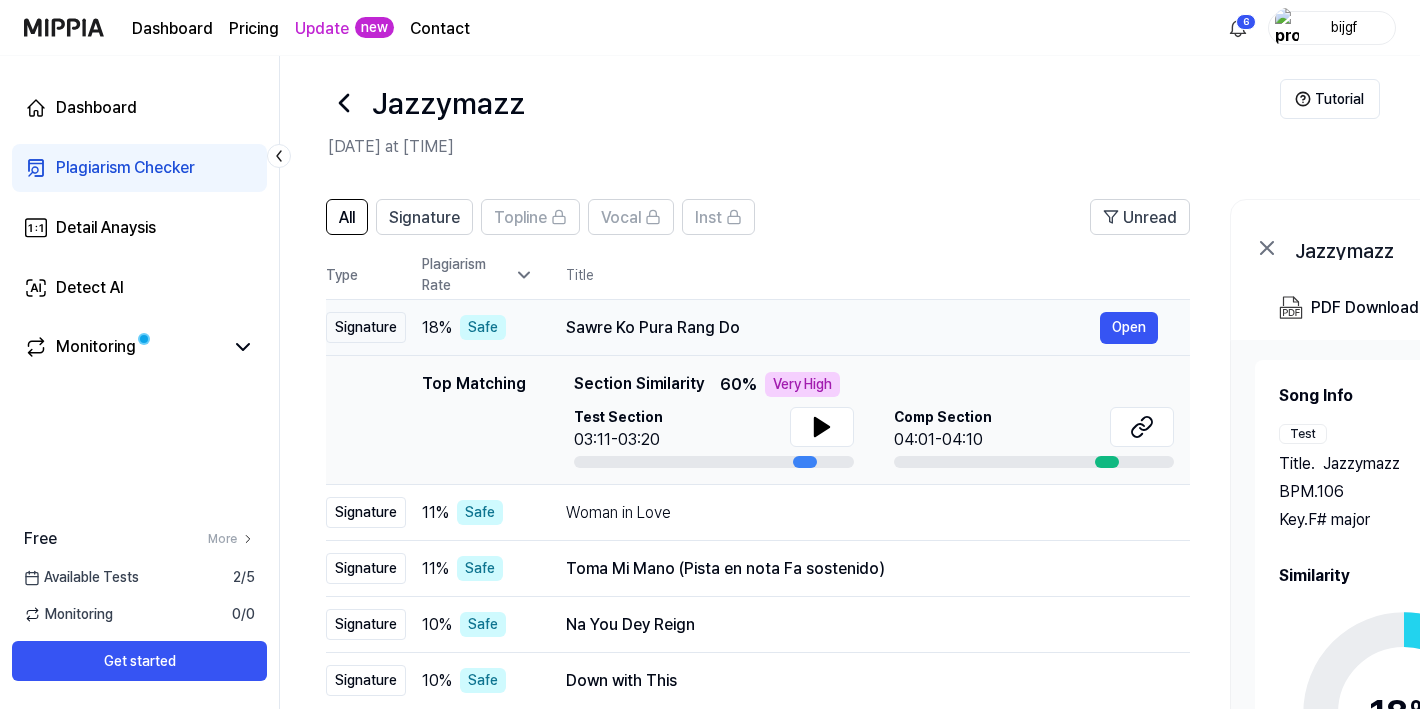 drag, startPoint x: 443, startPoint y: 329, endPoint x: 568, endPoint y: 323, distance: 125.14392 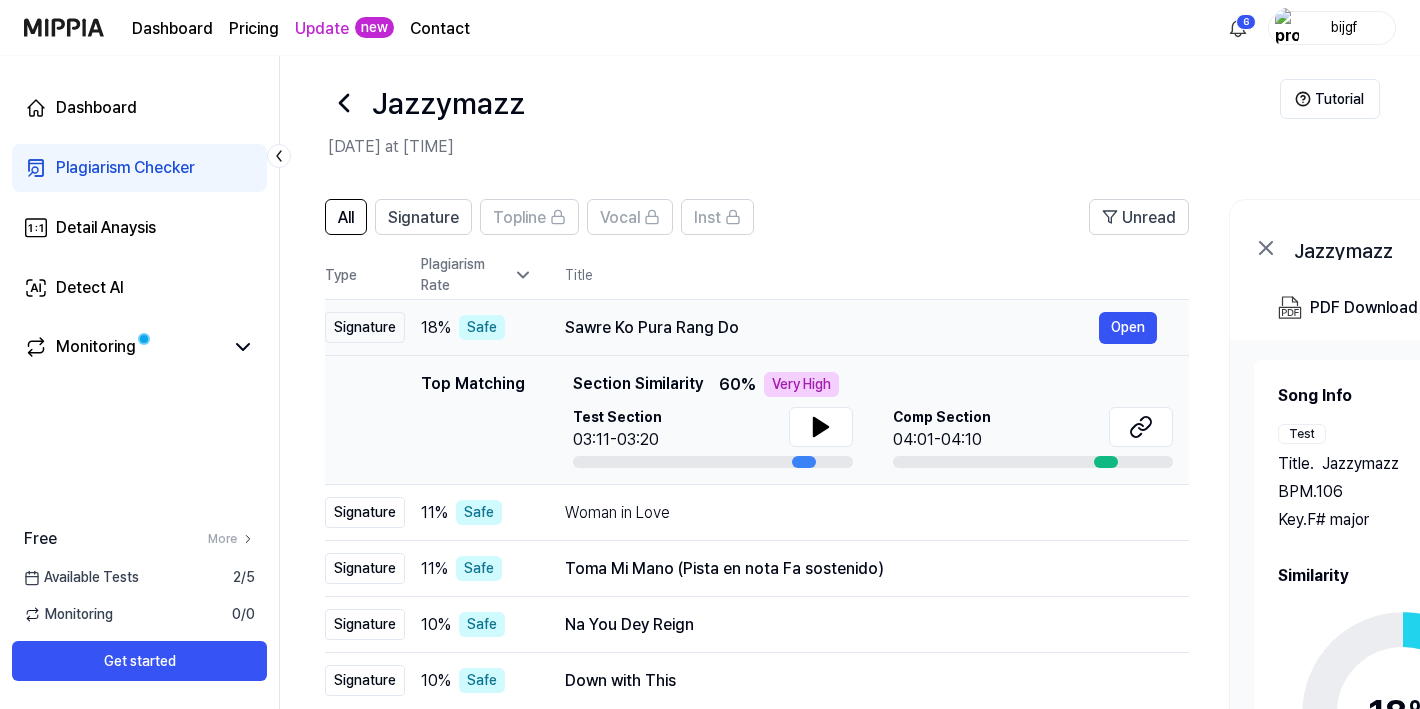 click on "Sawre Ko Pura Rang Do" at bounding box center [832, 328] 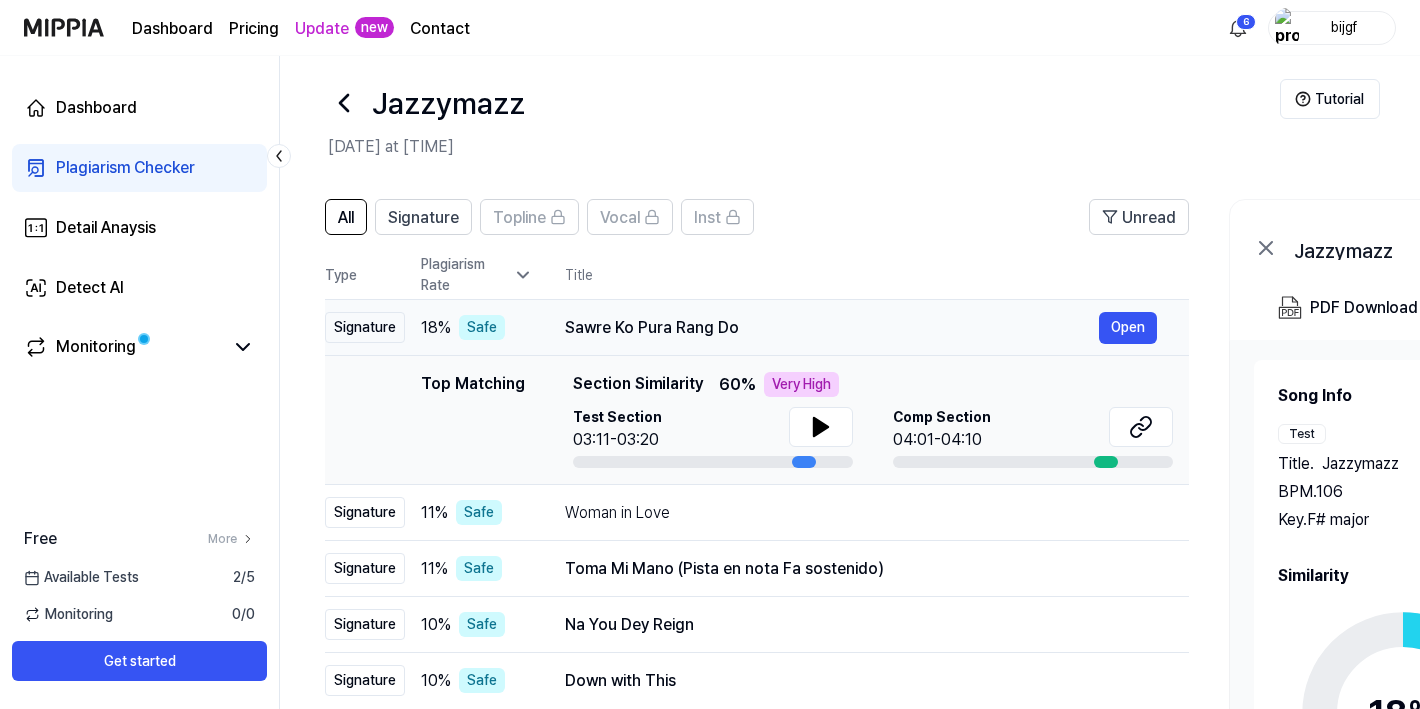 click on "Sawre Ko Pura Rang Do" at bounding box center [832, 328] 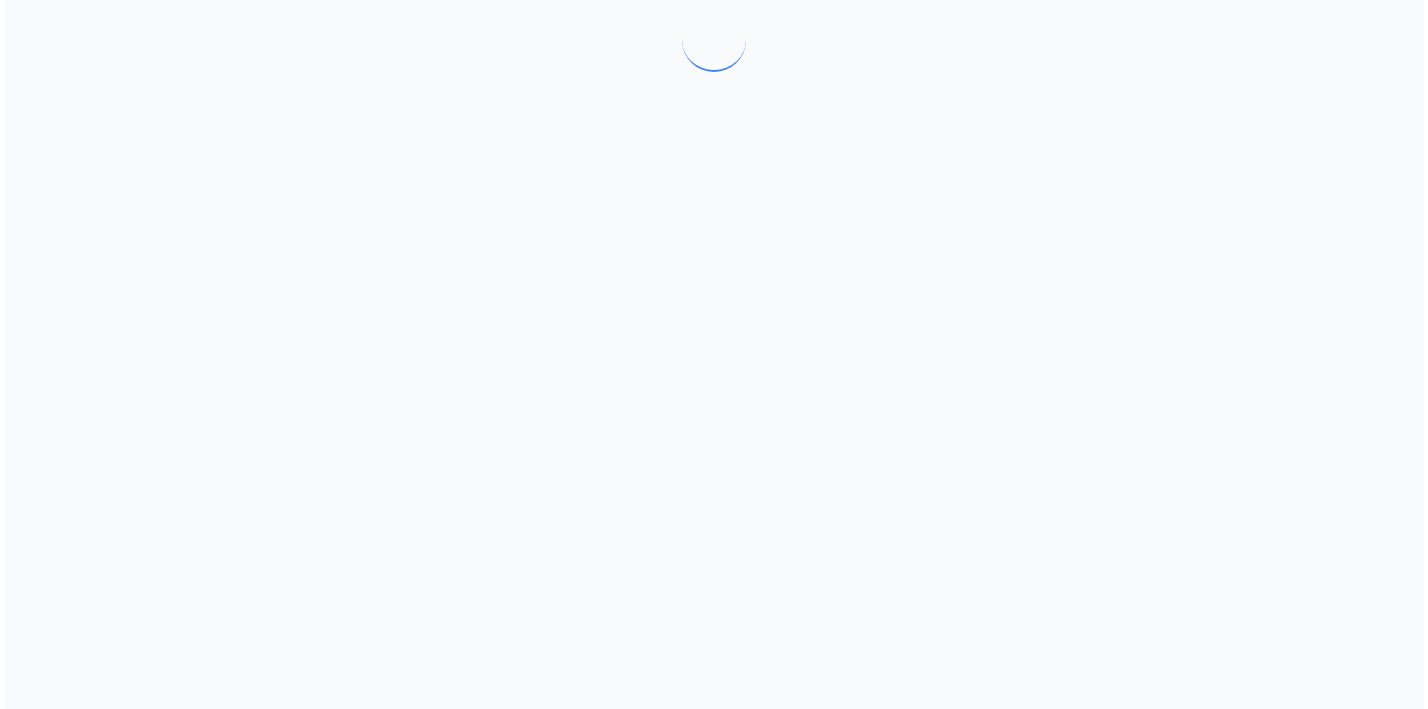 scroll, scrollTop: 0, scrollLeft: 0, axis: both 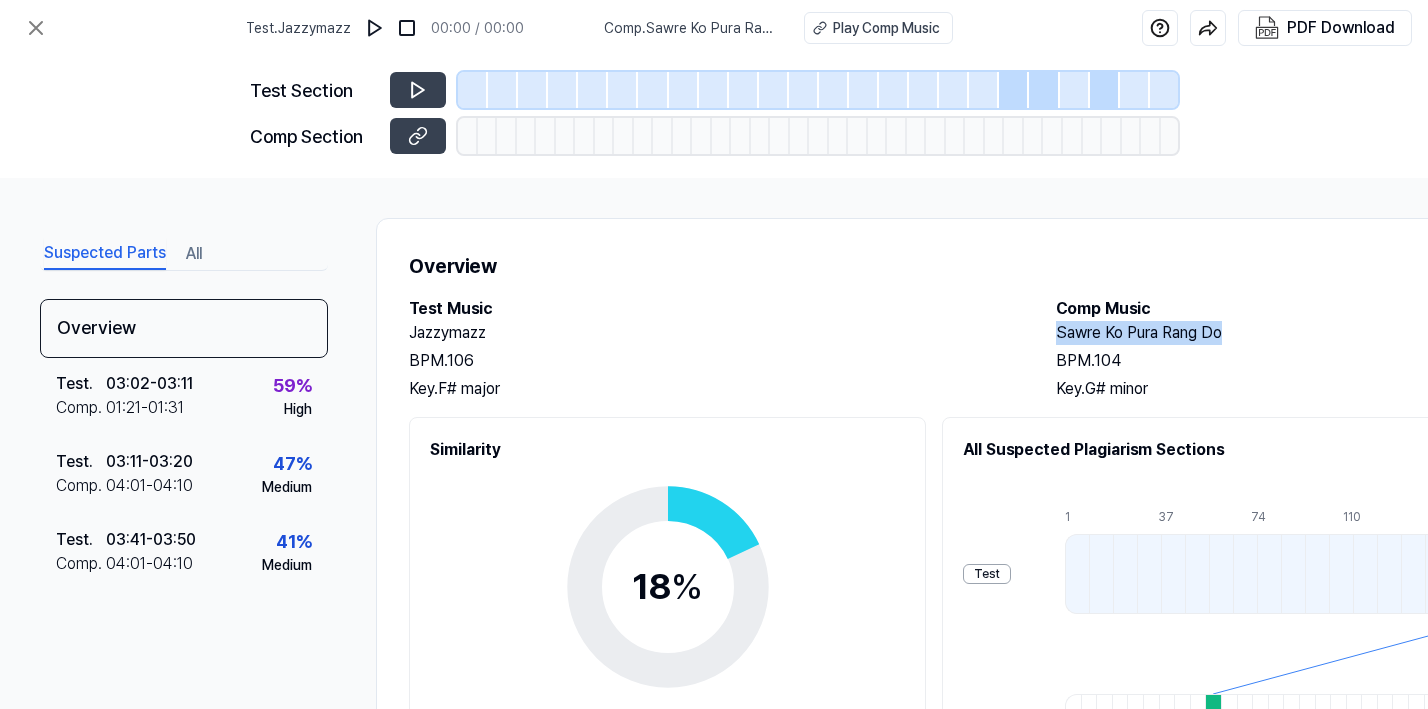 drag, startPoint x: 1228, startPoint y: 334, endPoint x: 1039, endPoint y: 338, distance: 189.04233 